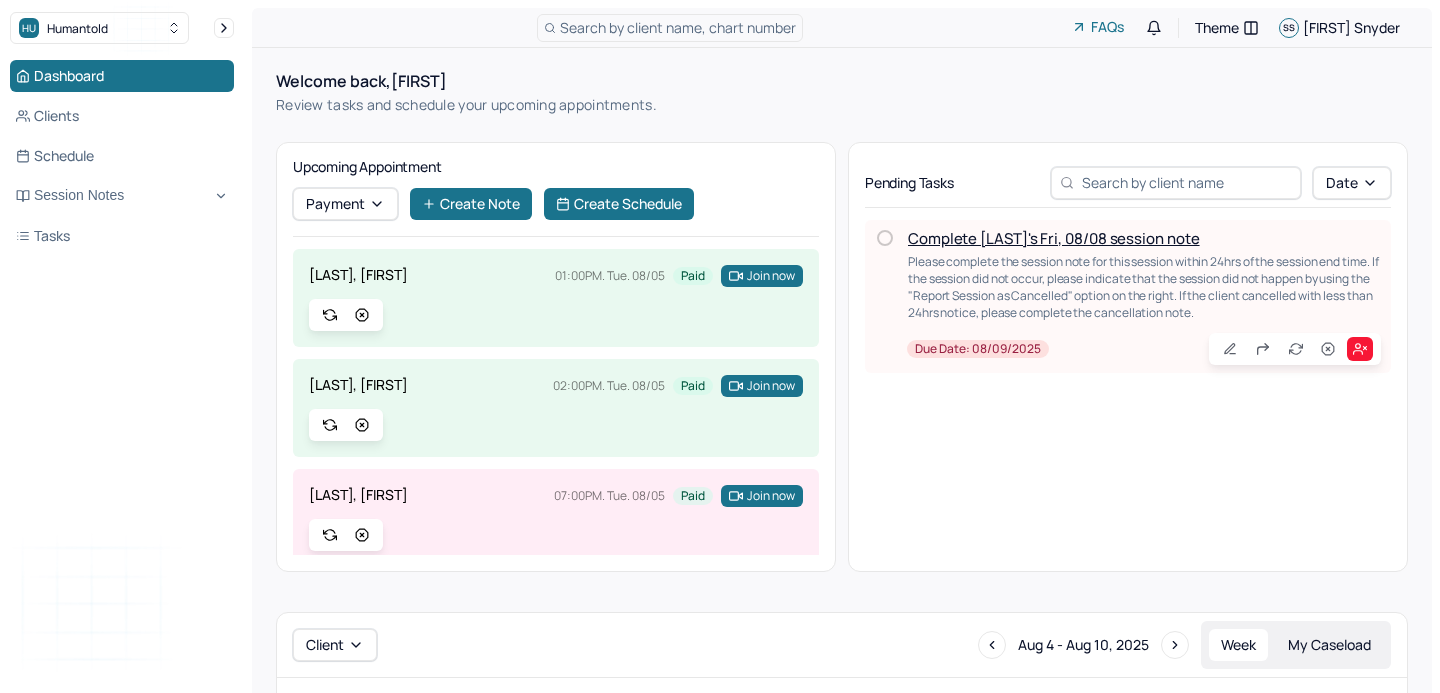 scroll, scrollTop: 0, scrollLeft: 0, axis: both 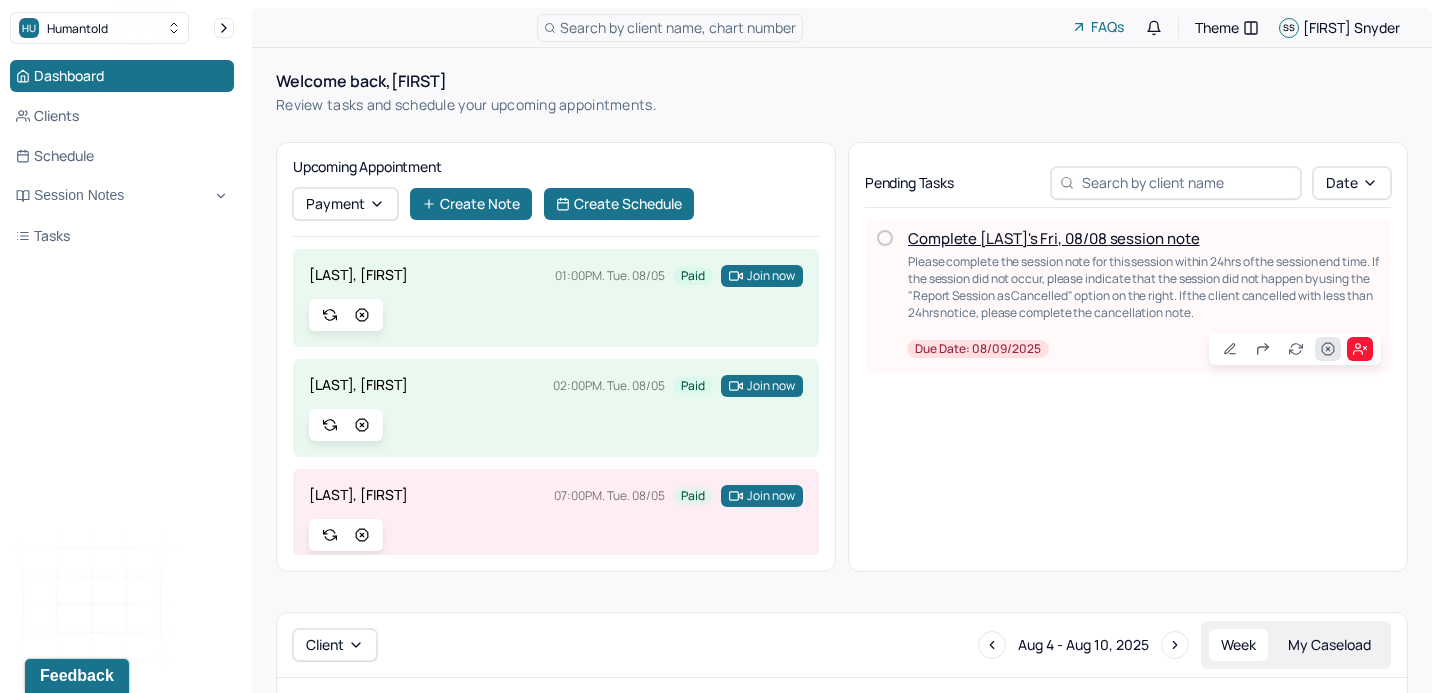 click 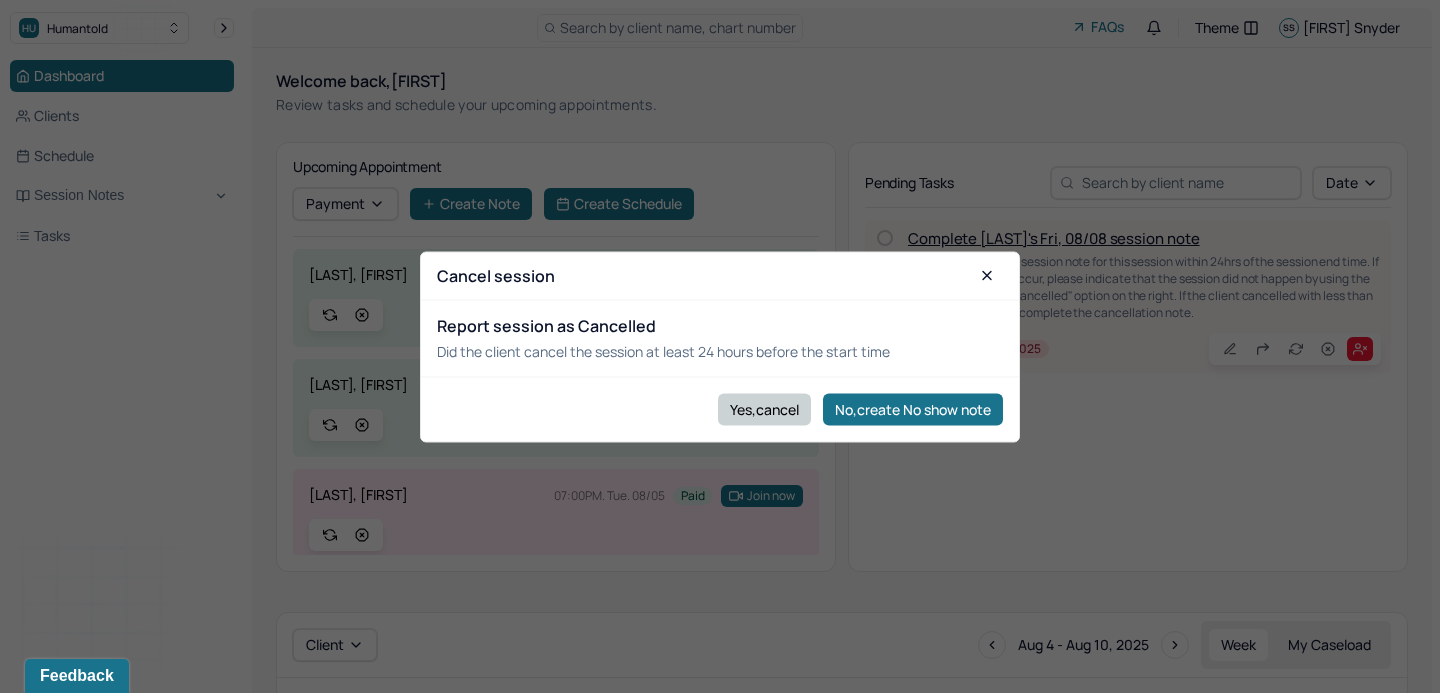 click on "Yes,cancel" at bounding box center [764, 409] 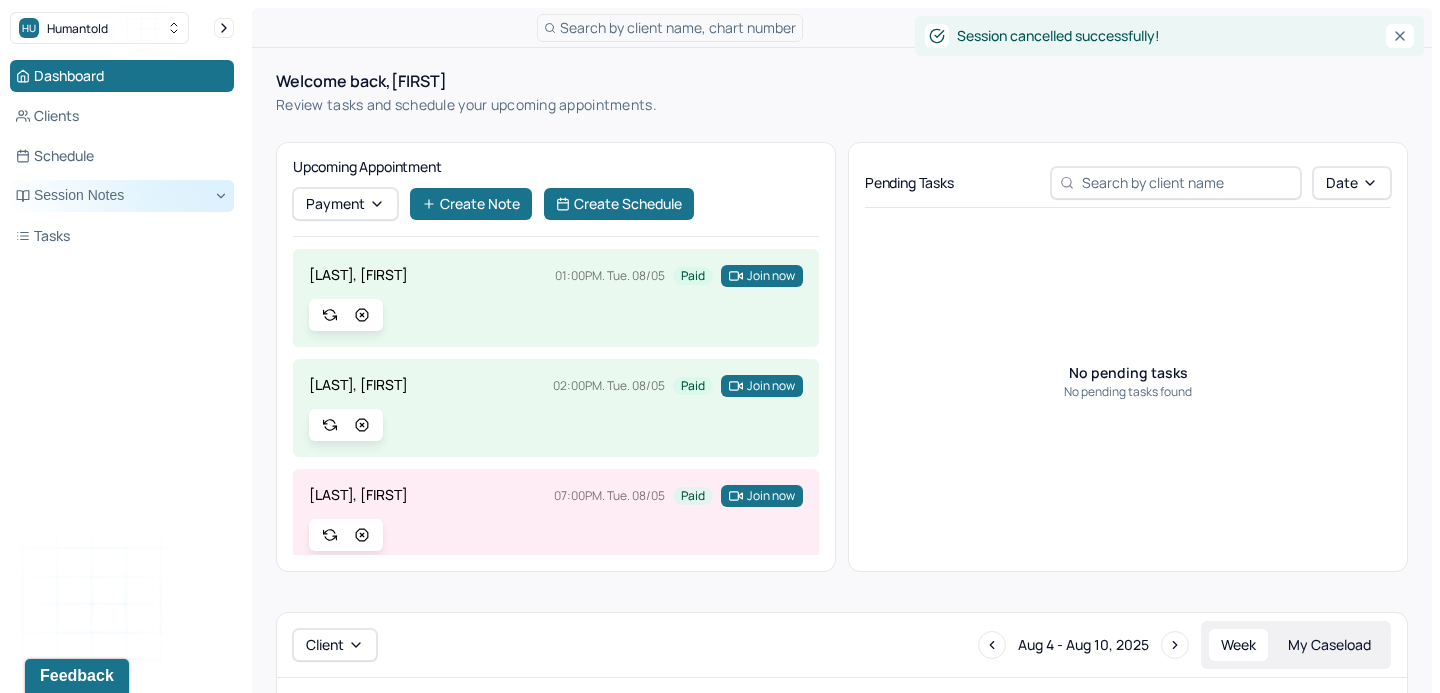 click on "Session Notes" at bounding box center [122, 196] 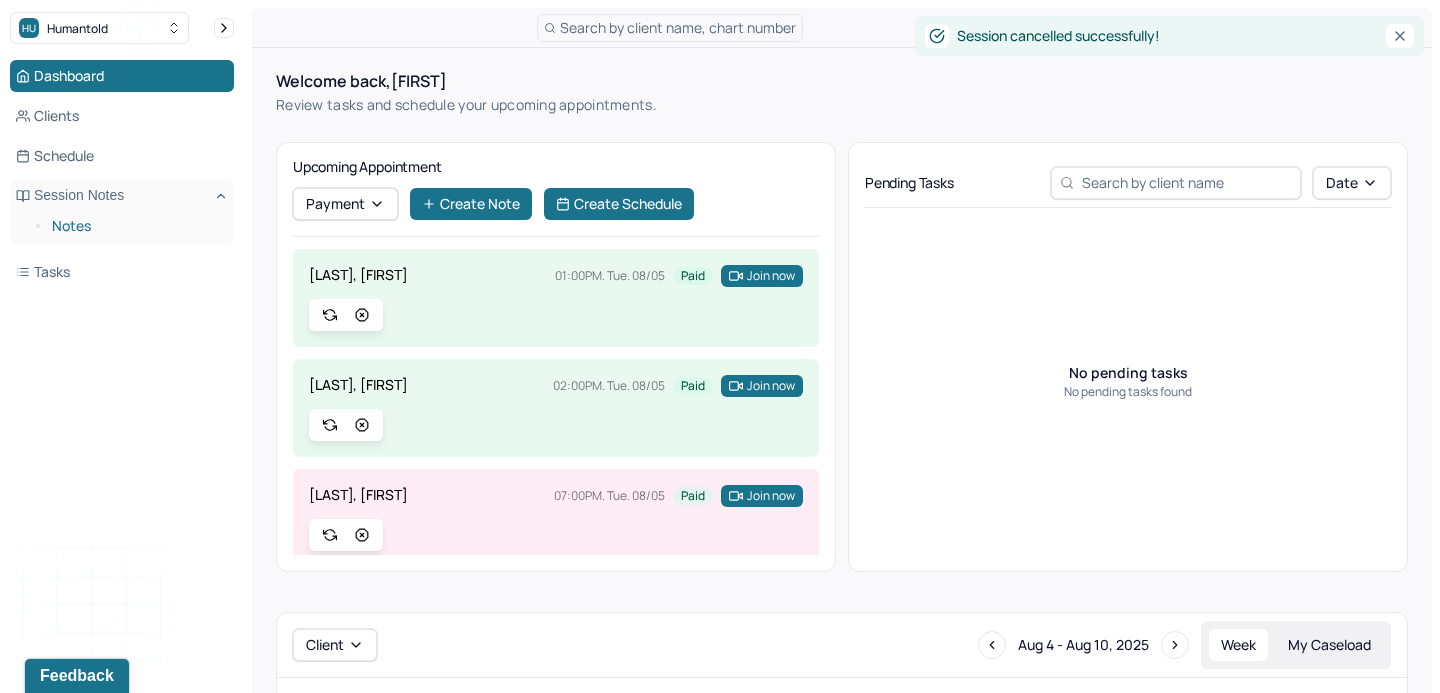 click on "Notes" at bounding box center [135, 226] 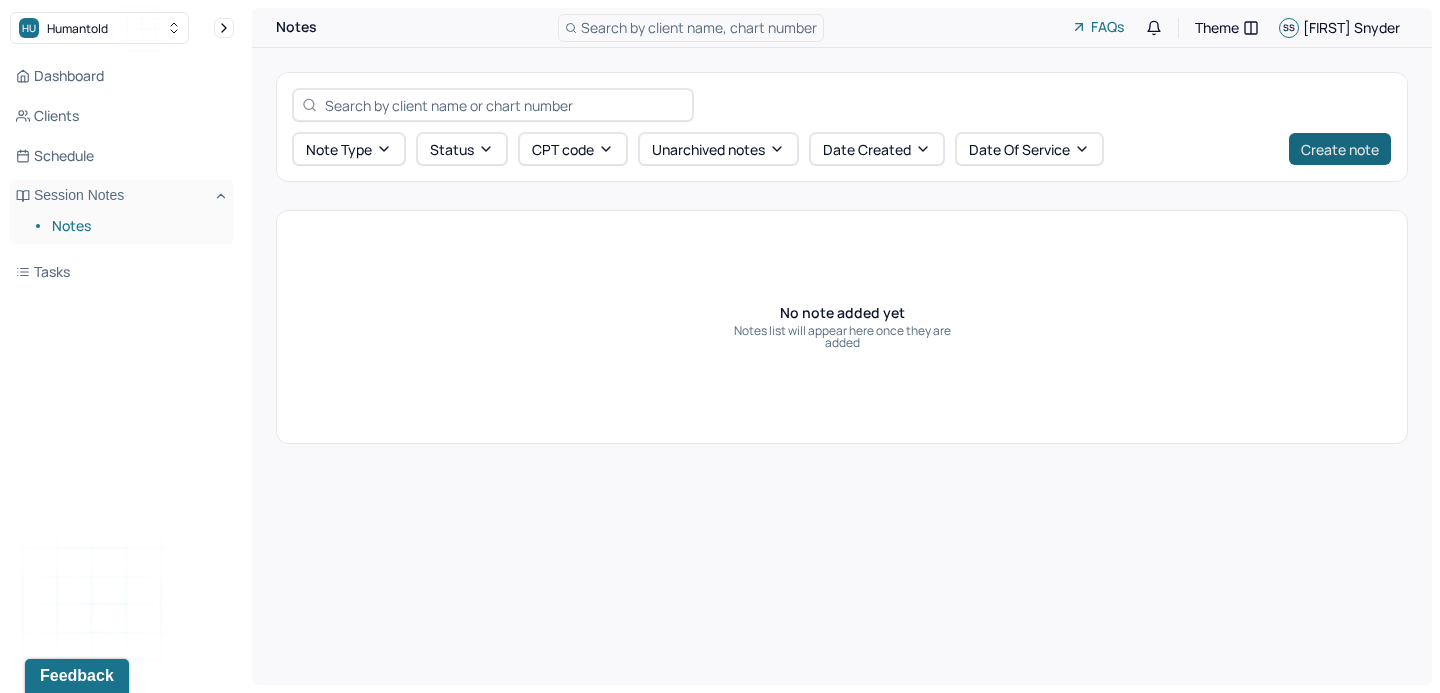 click on "Create note" at bounding box center [1340, 149] 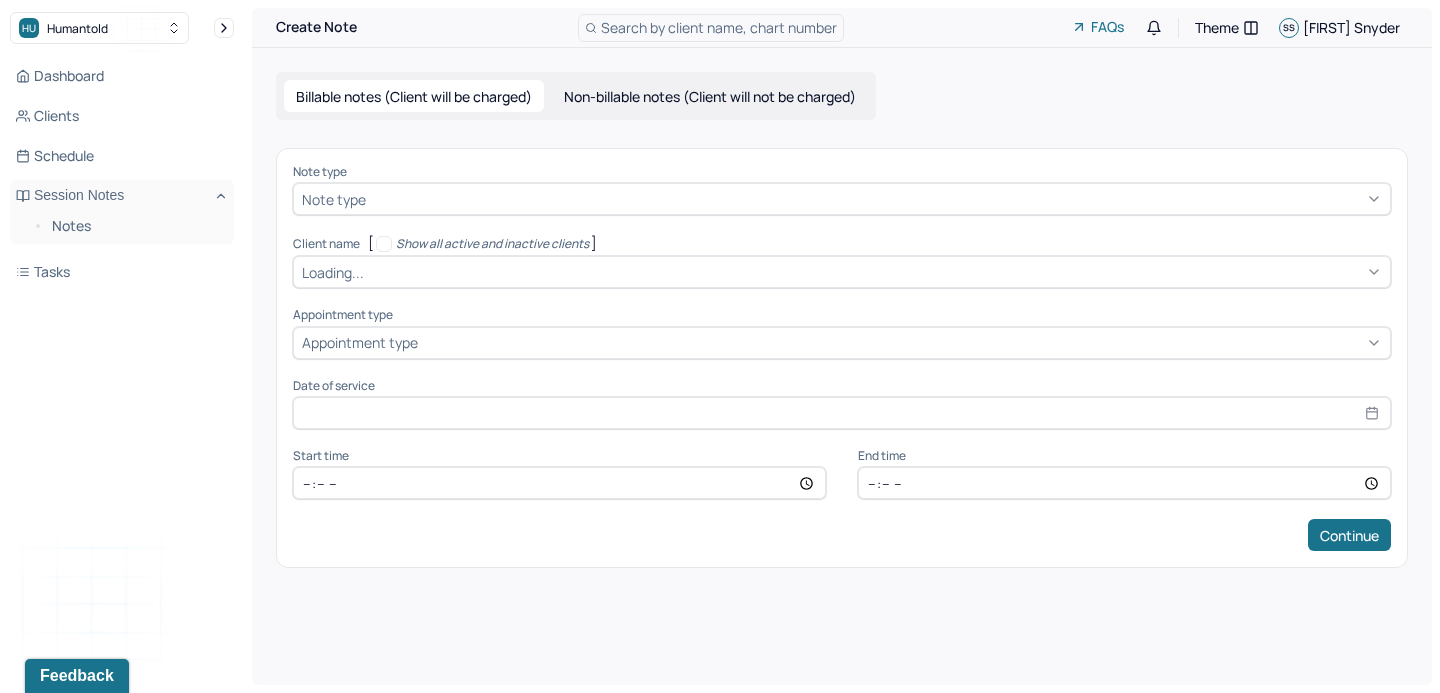 click at bounding box center [876, 199] 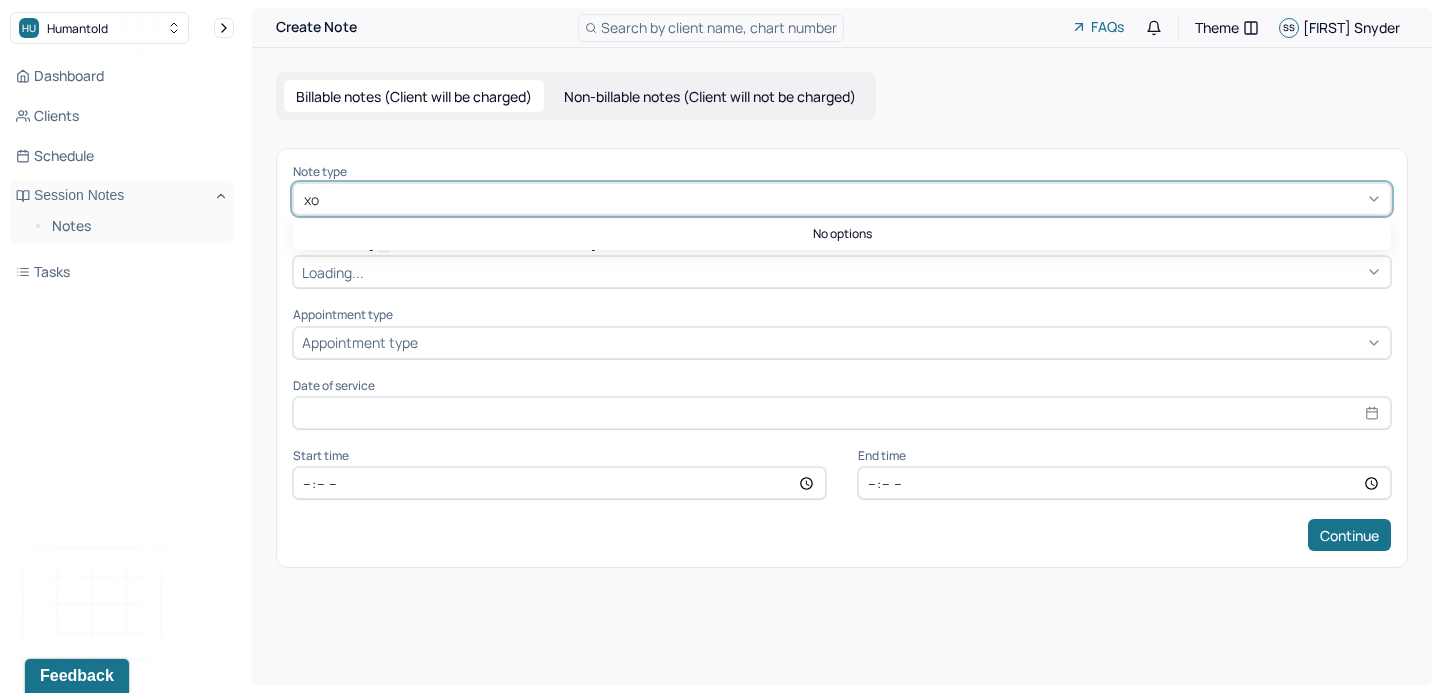 type on "x" 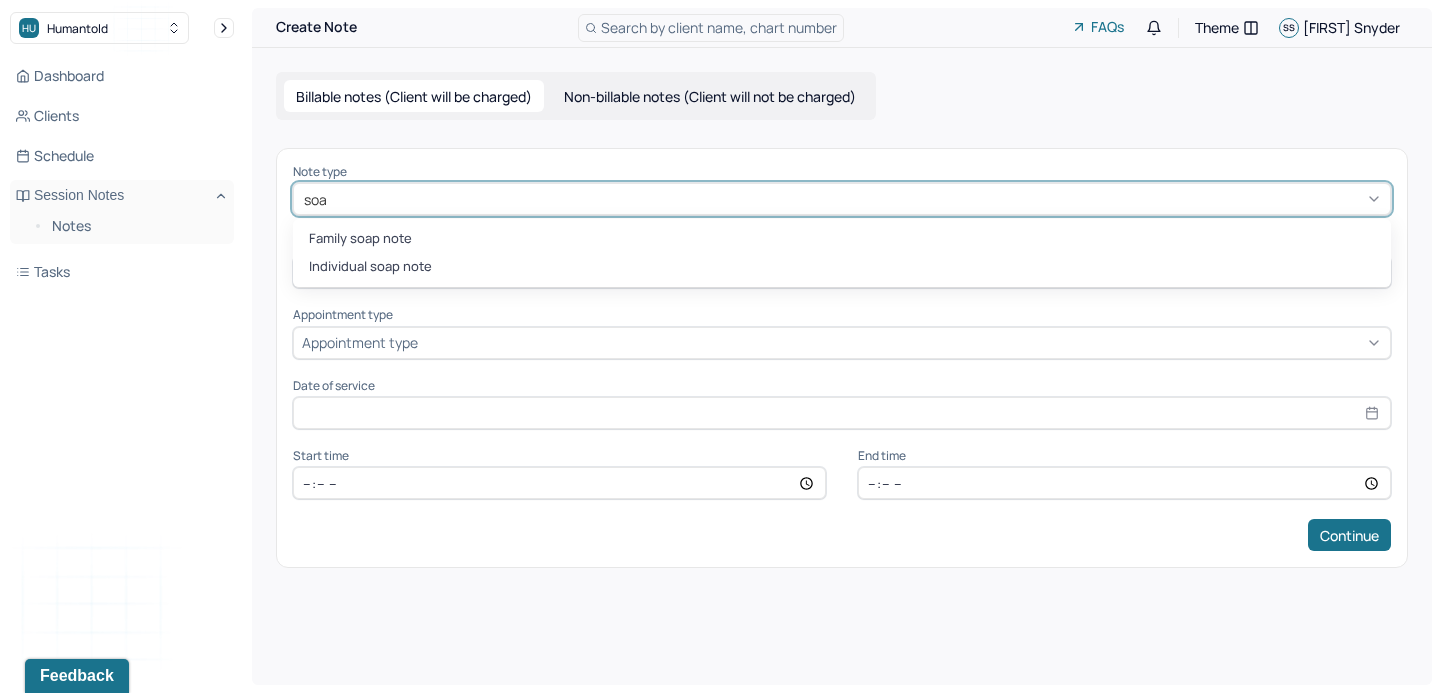 type on "soap" 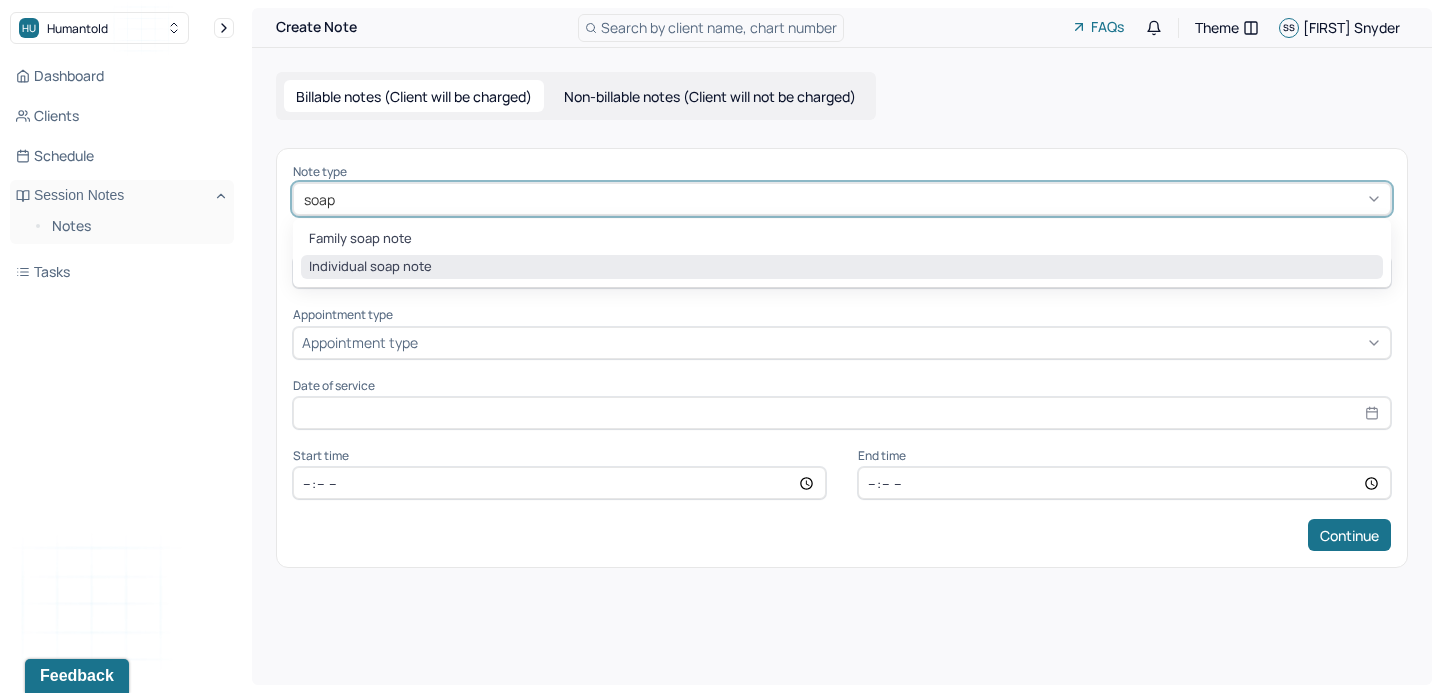 click on "Individual soap note" at bounding box center (842, 267) 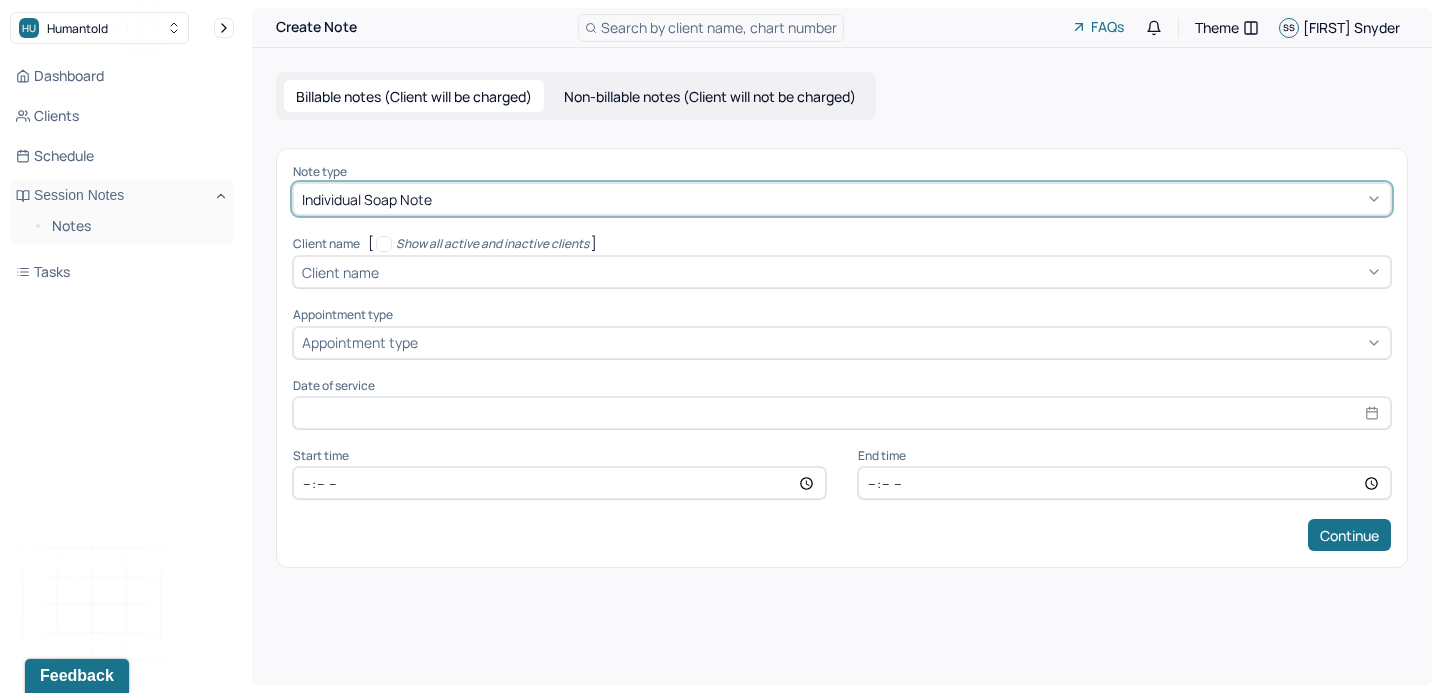 click on "Client name" at bounding box center [842, 272] 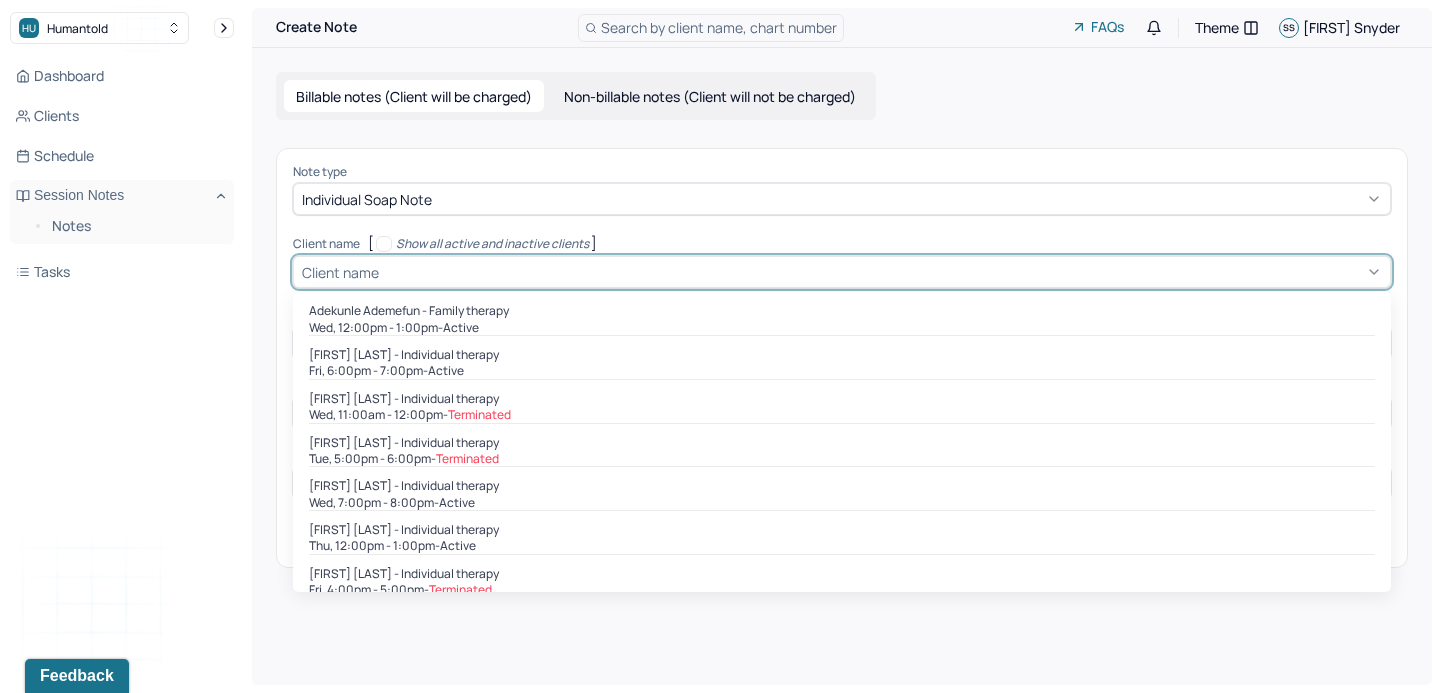 click on "Client name" at bounding box center (340, 272) 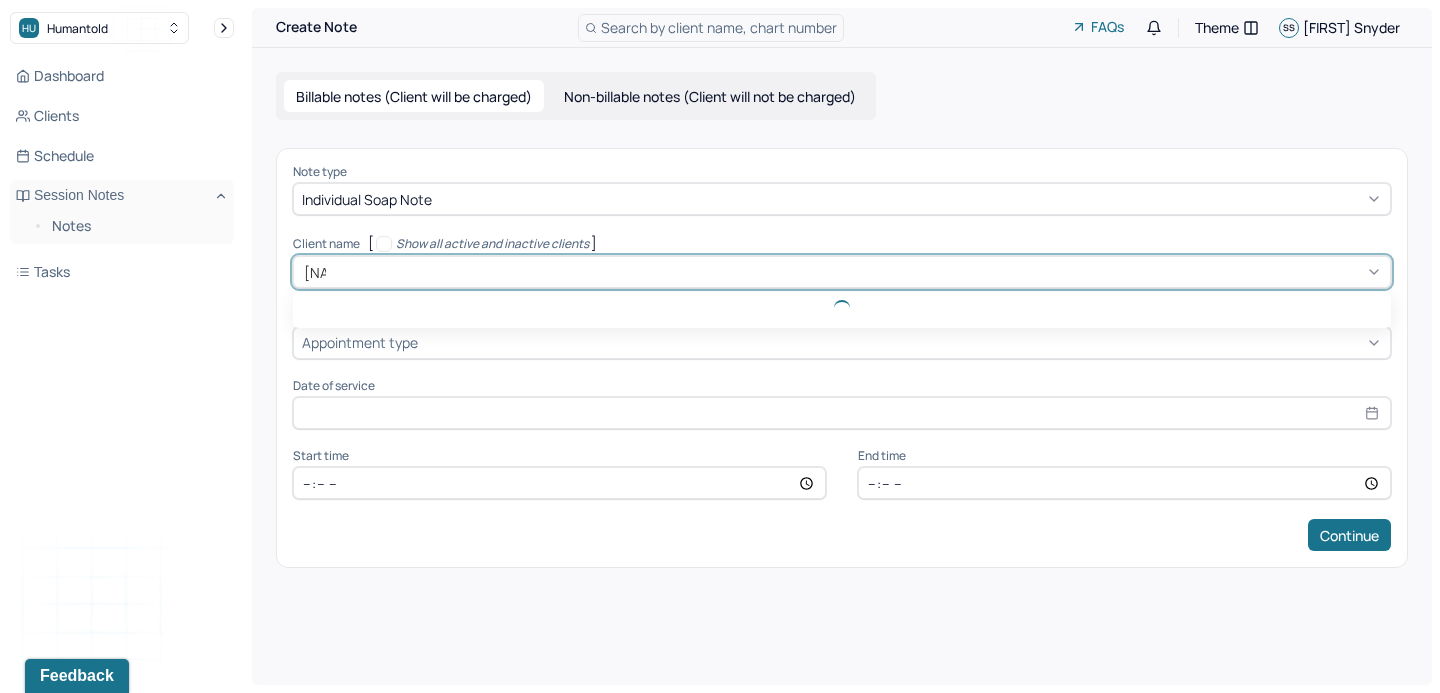 type on "[NAME]" 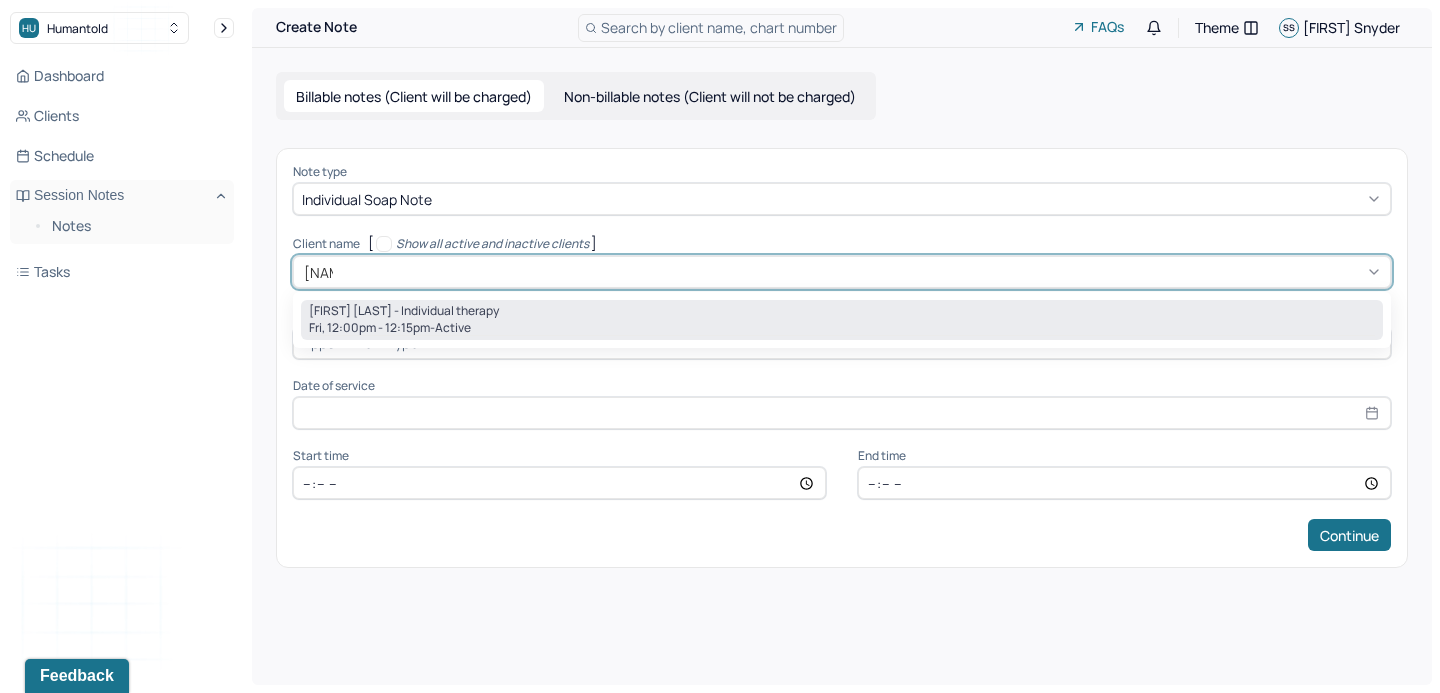 click on "Fri, 12:00pm - 12:15pm - active" at bounding box center [842, 328] 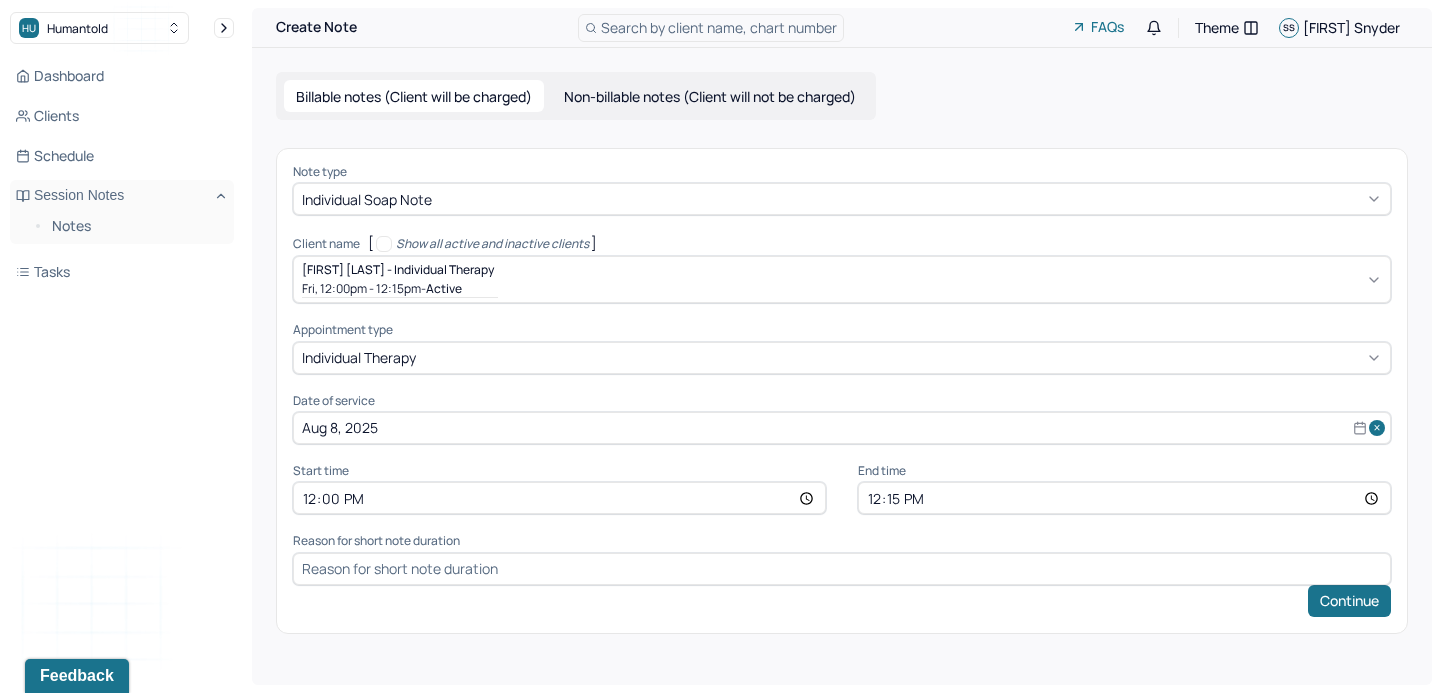 click on "12:15" at bounding box center (1124, 498) 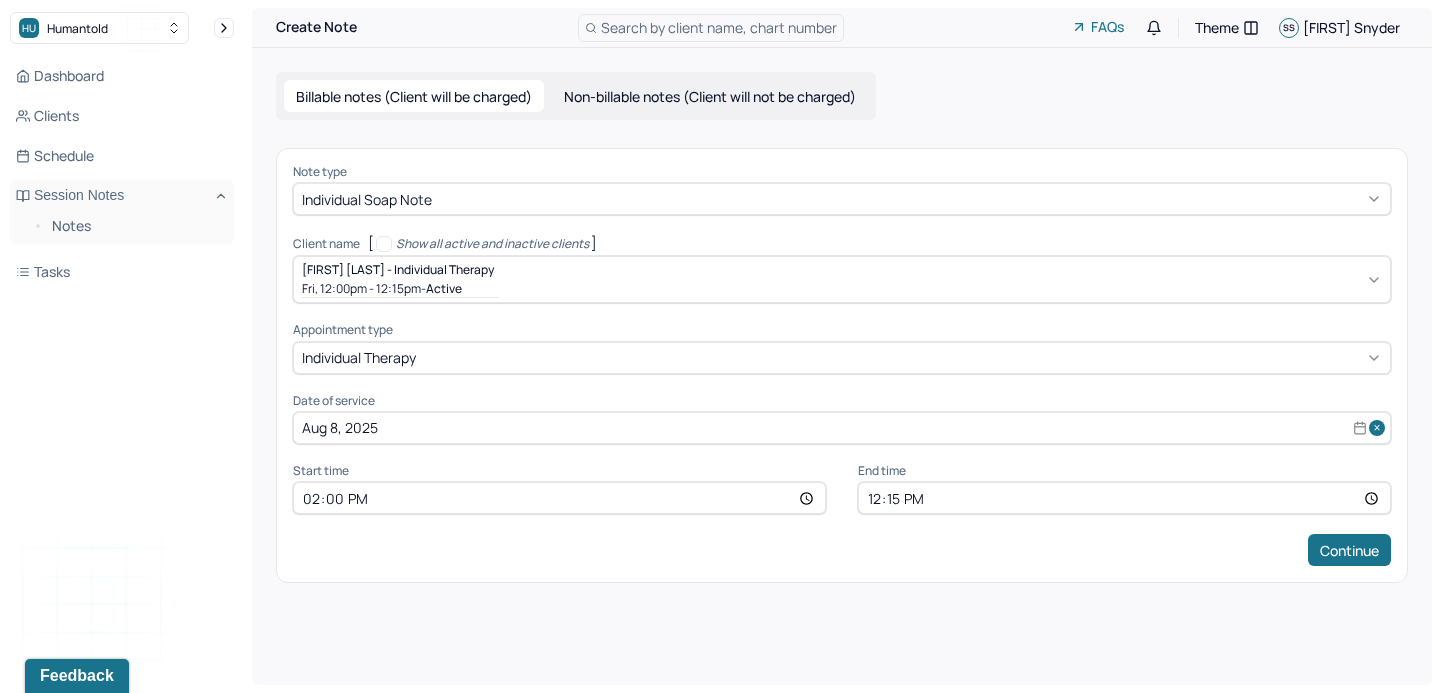 click on "12:15" at bounding box center [1124, 498] 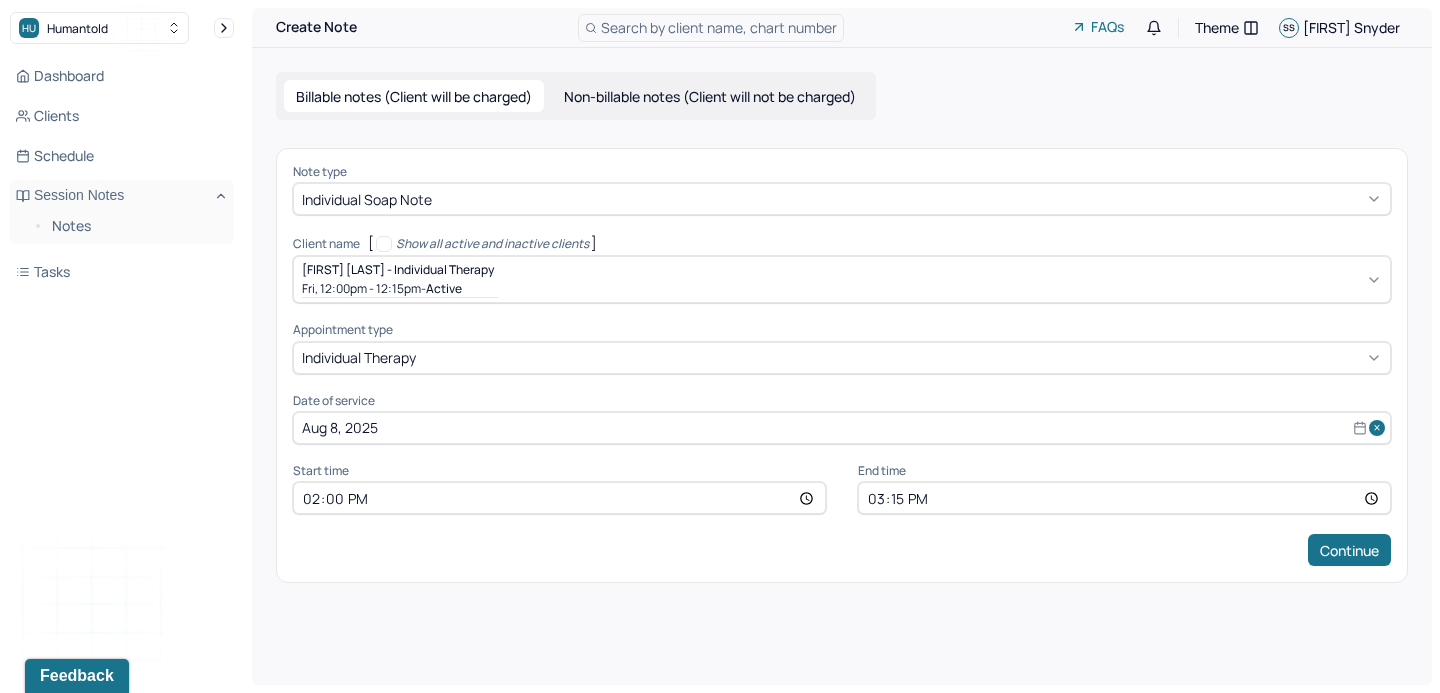 type on "15:00" 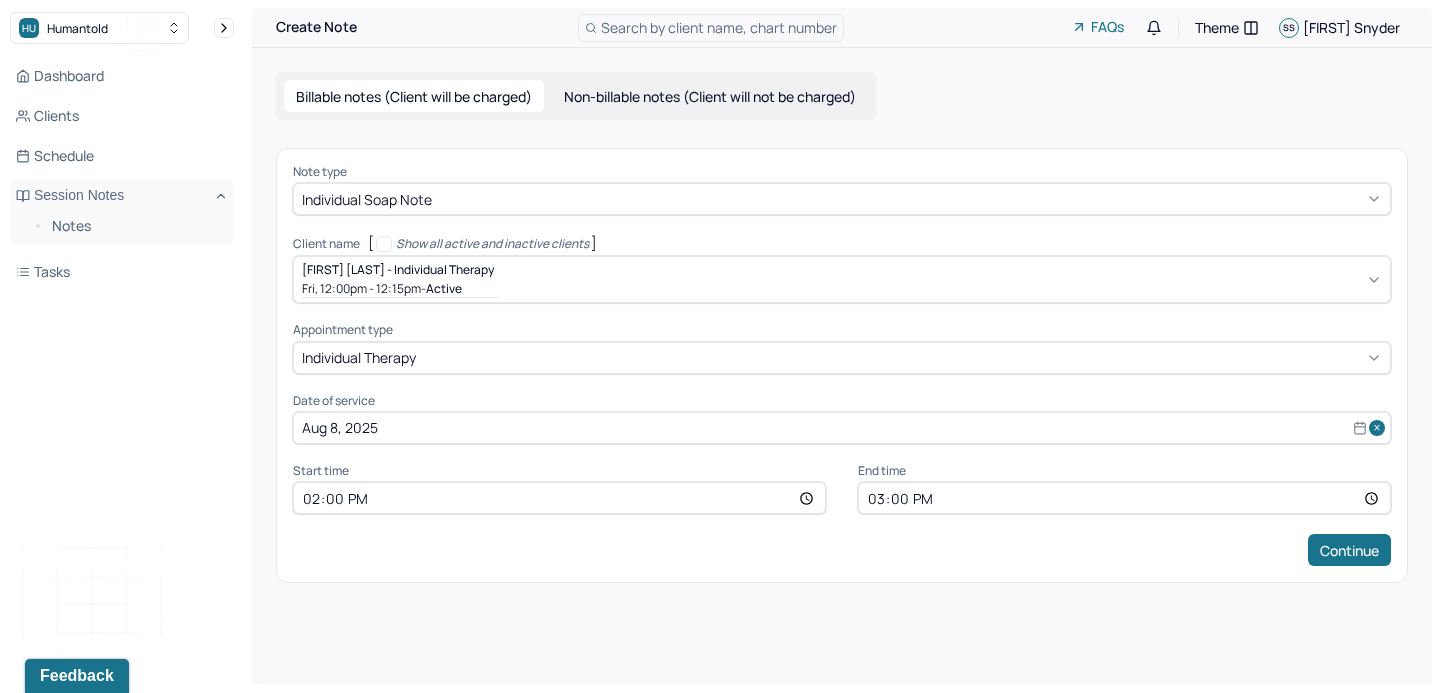 click on "Continue" at bounding box center (842, 550) 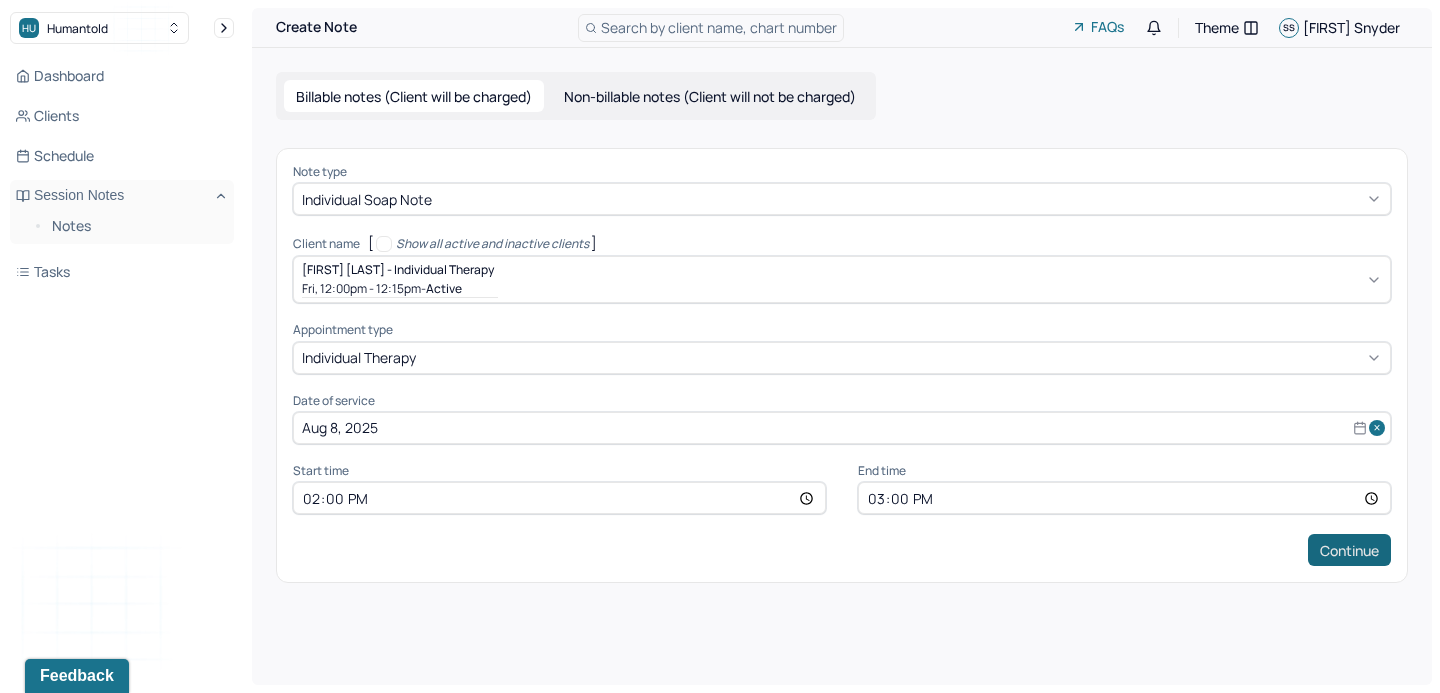 click on "Continue" at bounding box center [1349, 550] 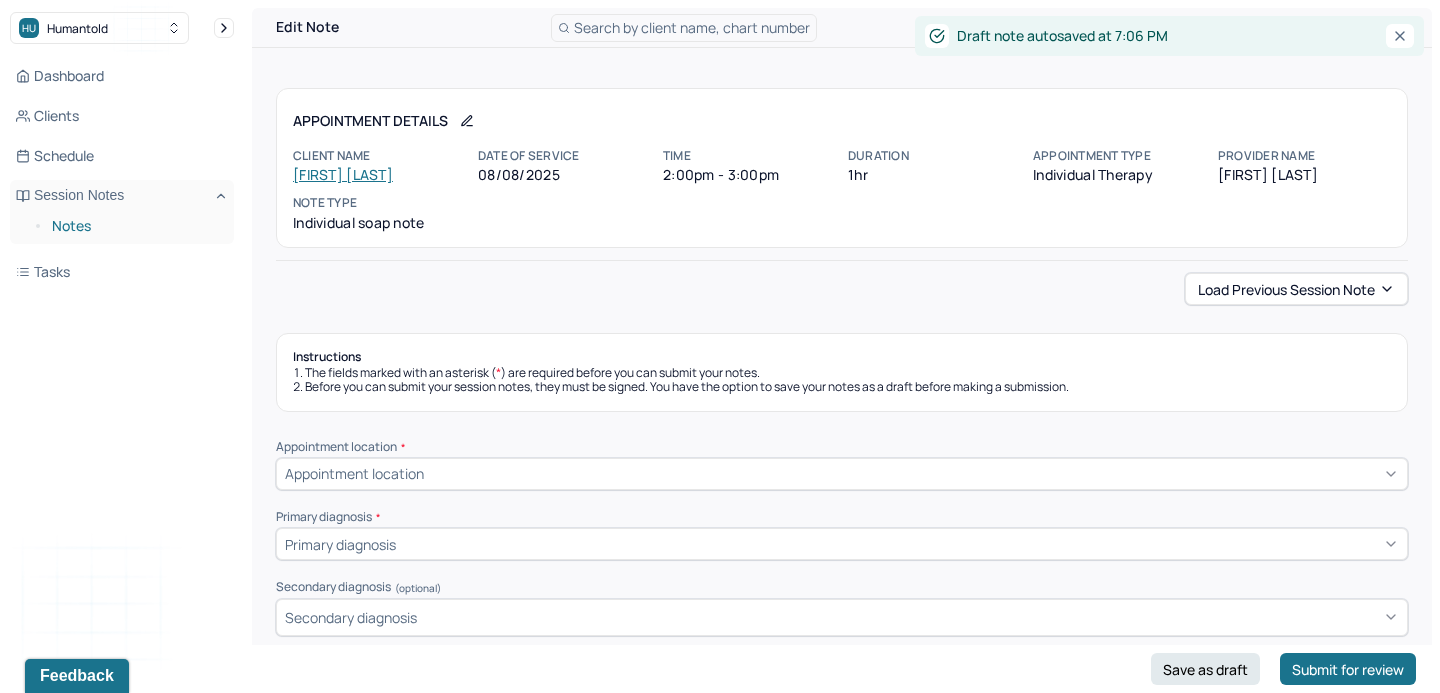 click on "Notes" at bounding box center (135, 226) 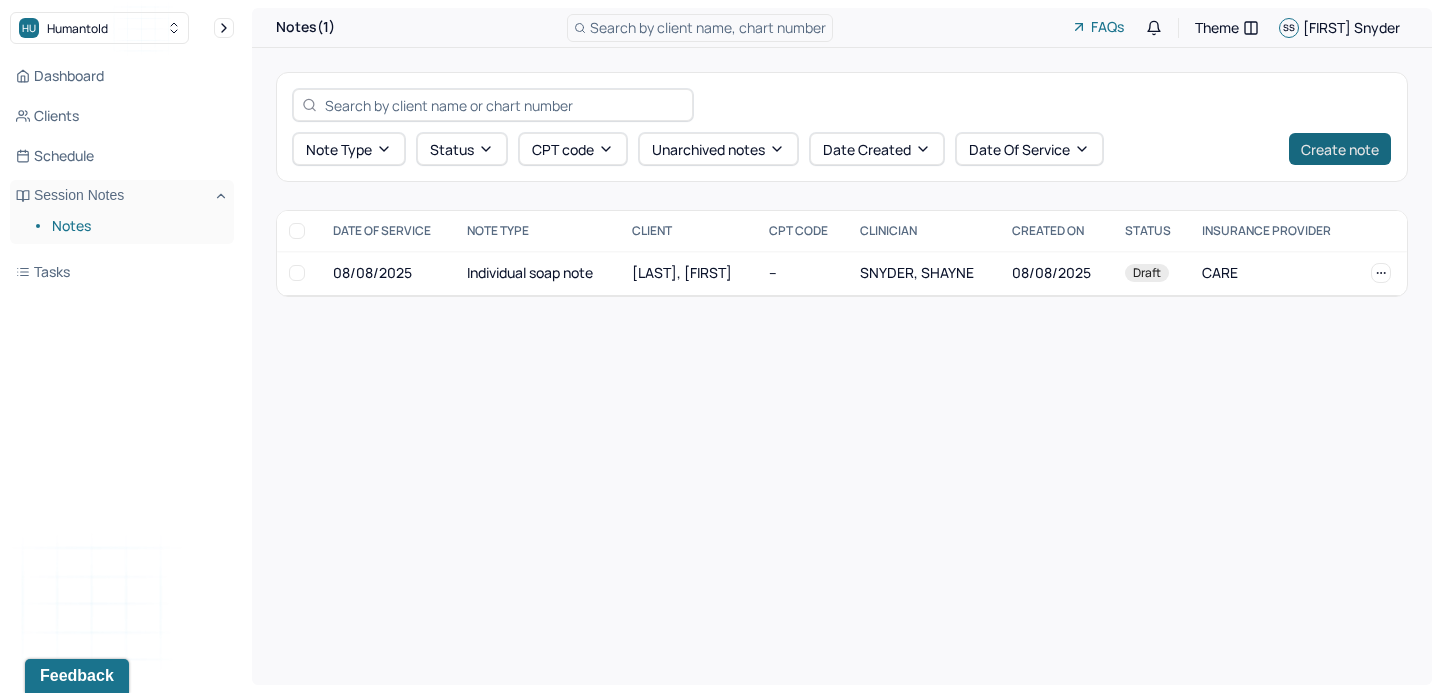 click on "Create note" at bounding box center (1340, 149) 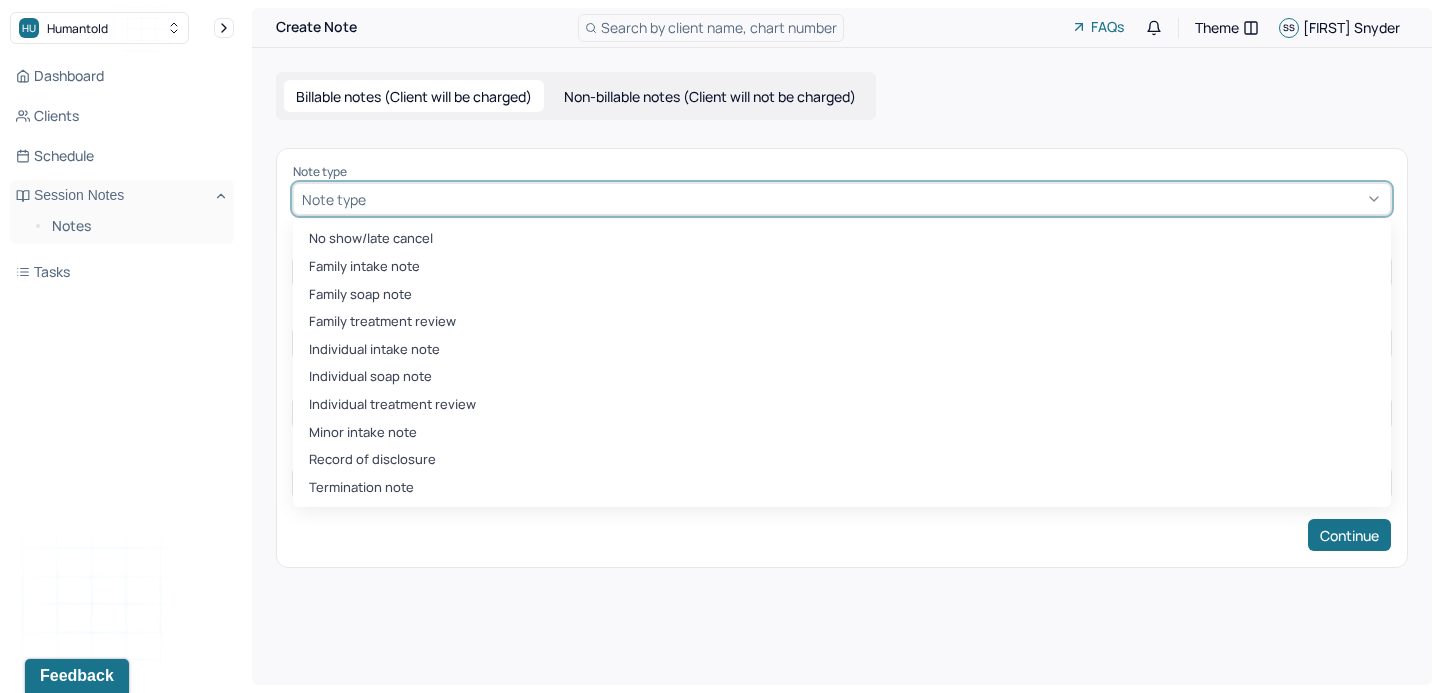 click at bounding box center (876, 199) 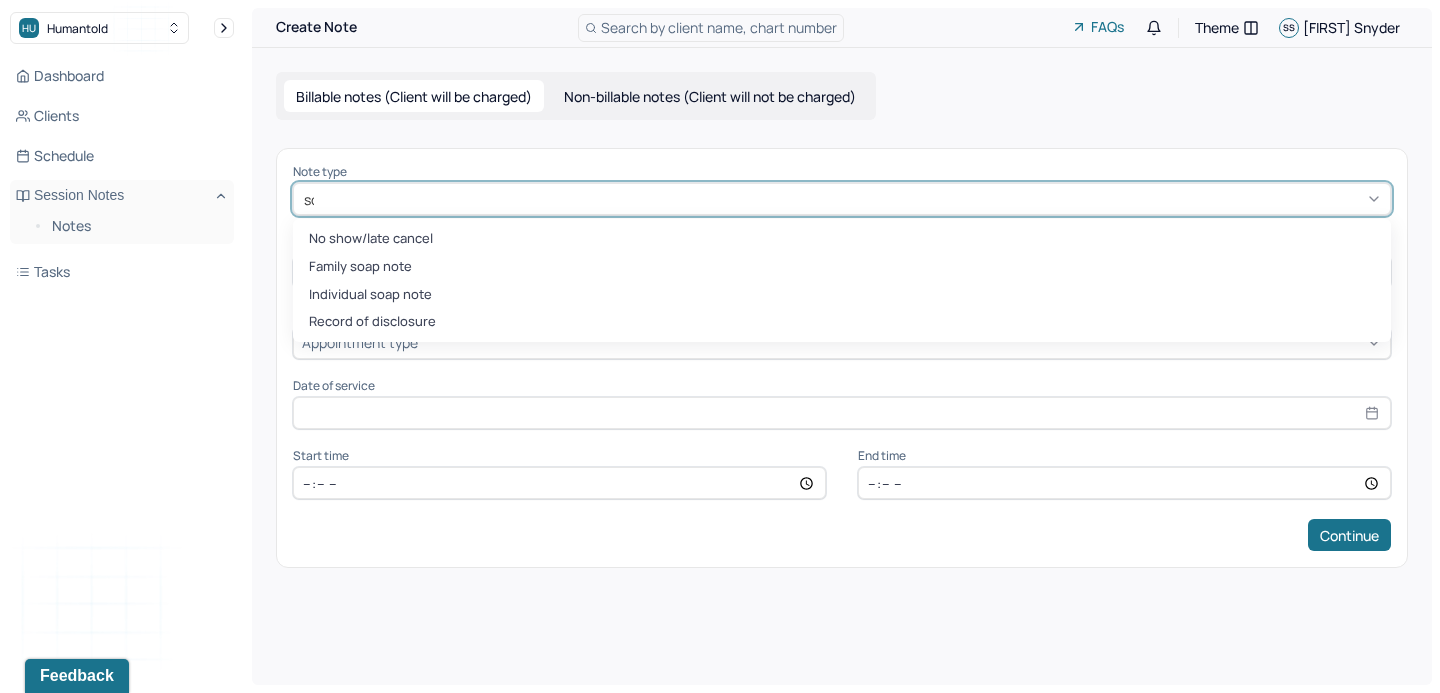 type on "soap" 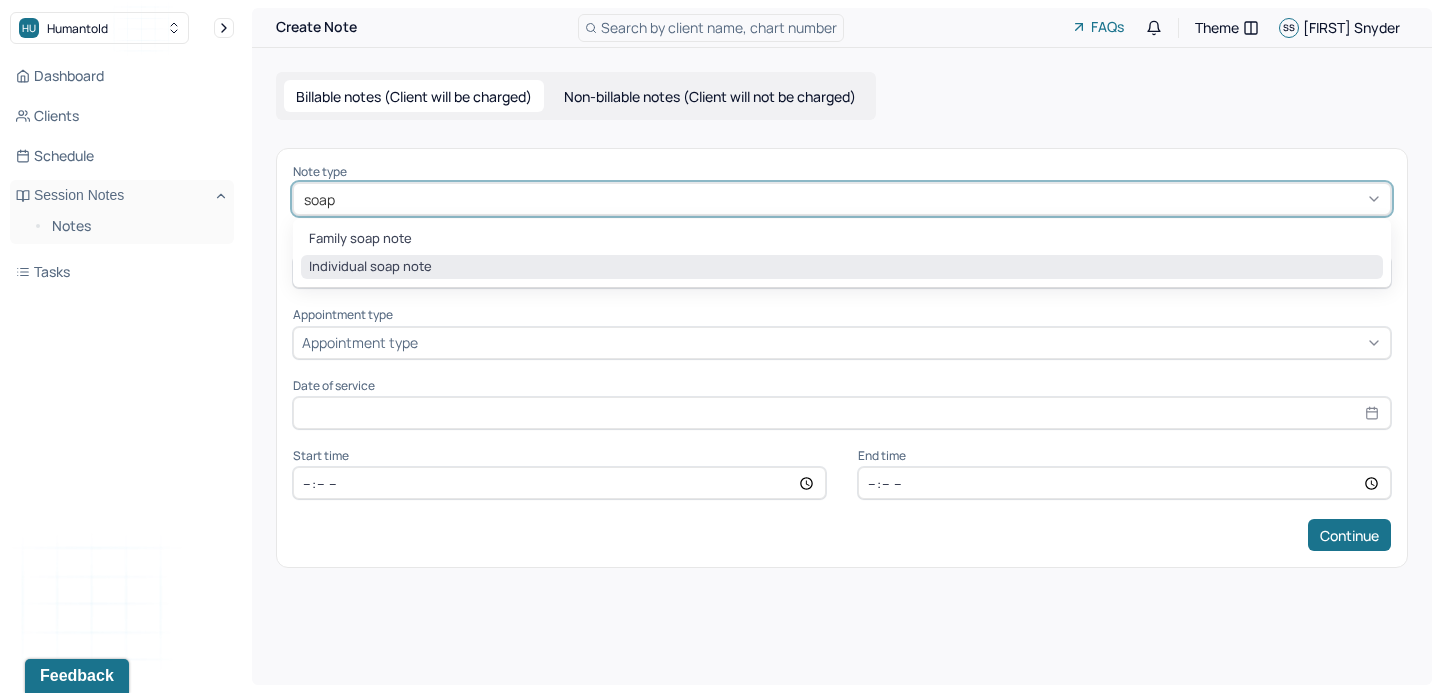 click on "Individual soap note" at bounding box center [842, 267] 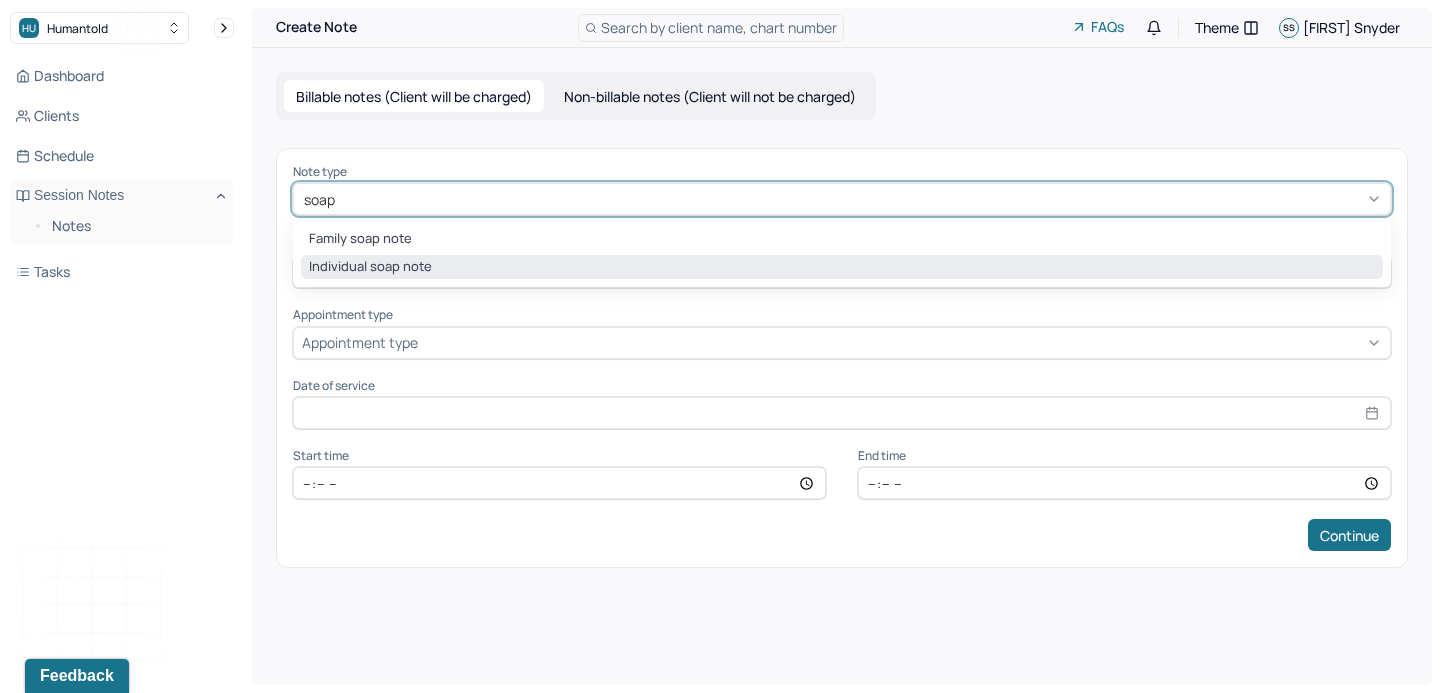 type 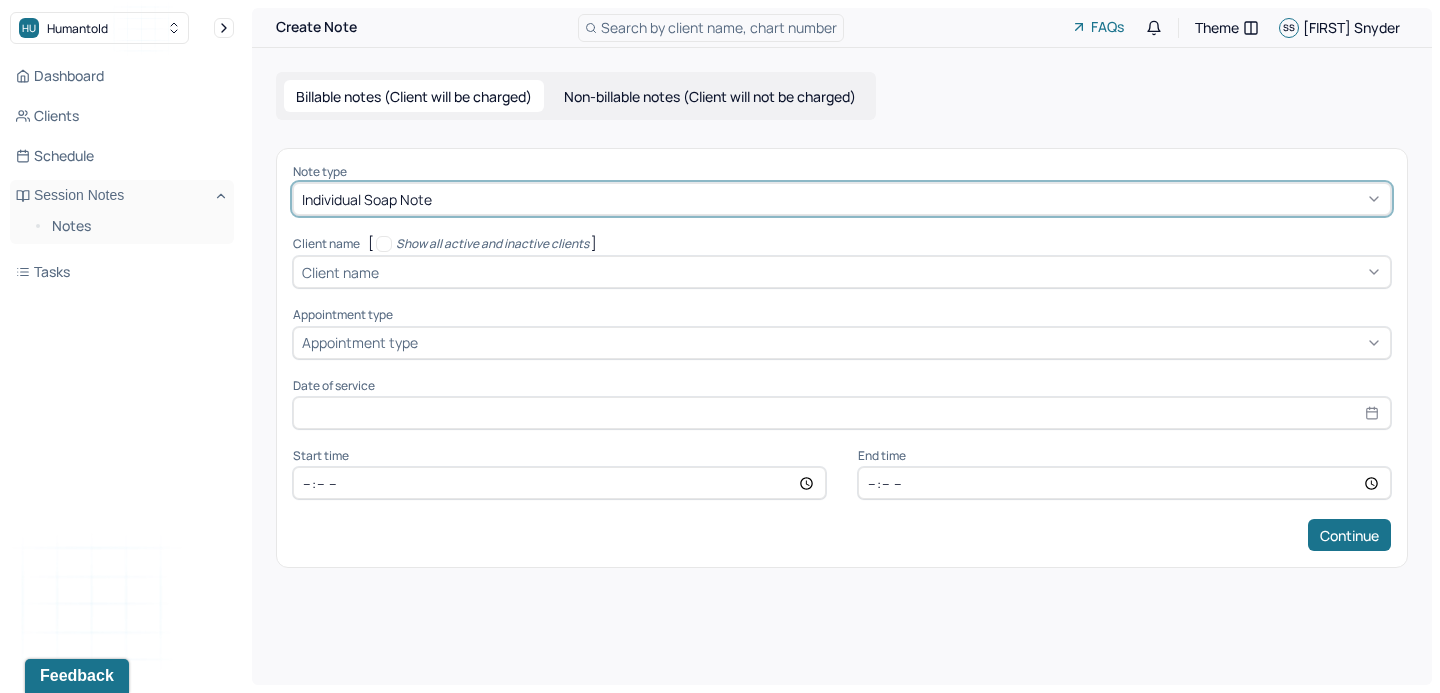 click at bounding box center [882, 272] 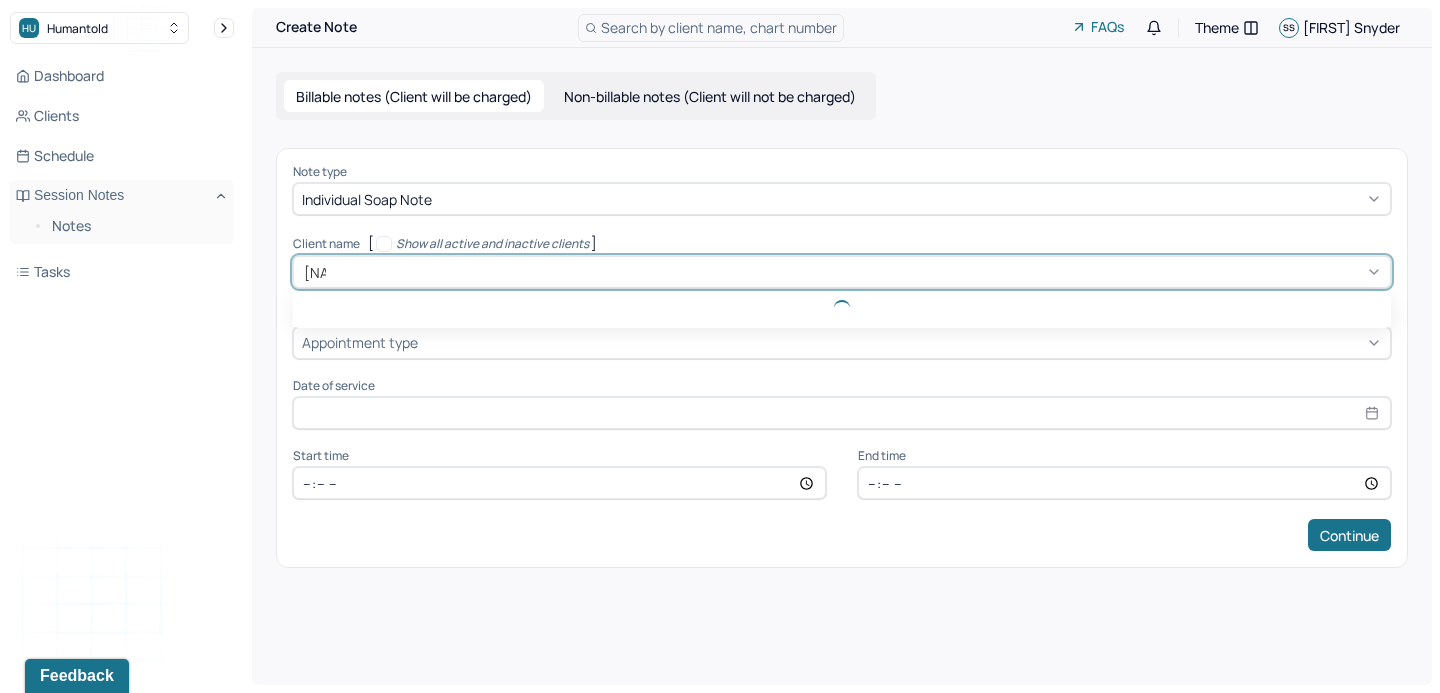 type on "[NAME]" 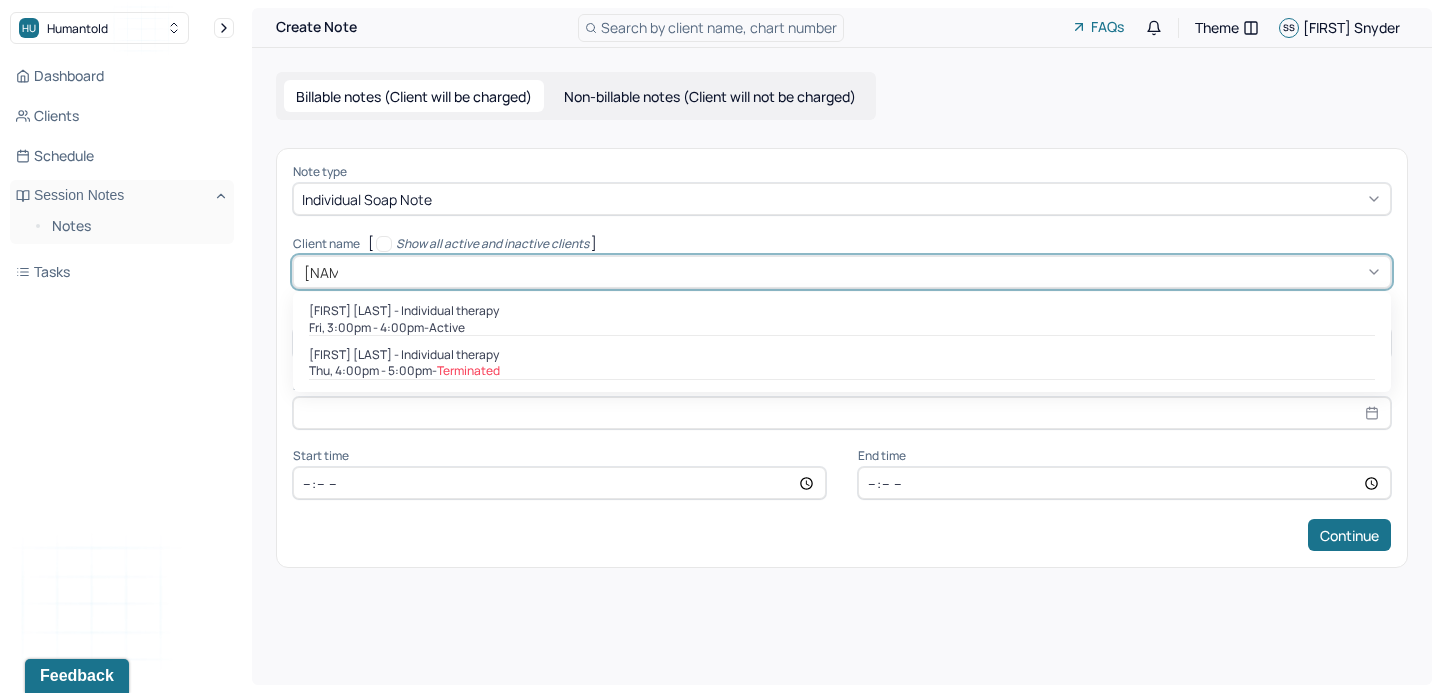 click on "[FIRST] [LAST] - Individual therapy" at bounding box center [404, 311] 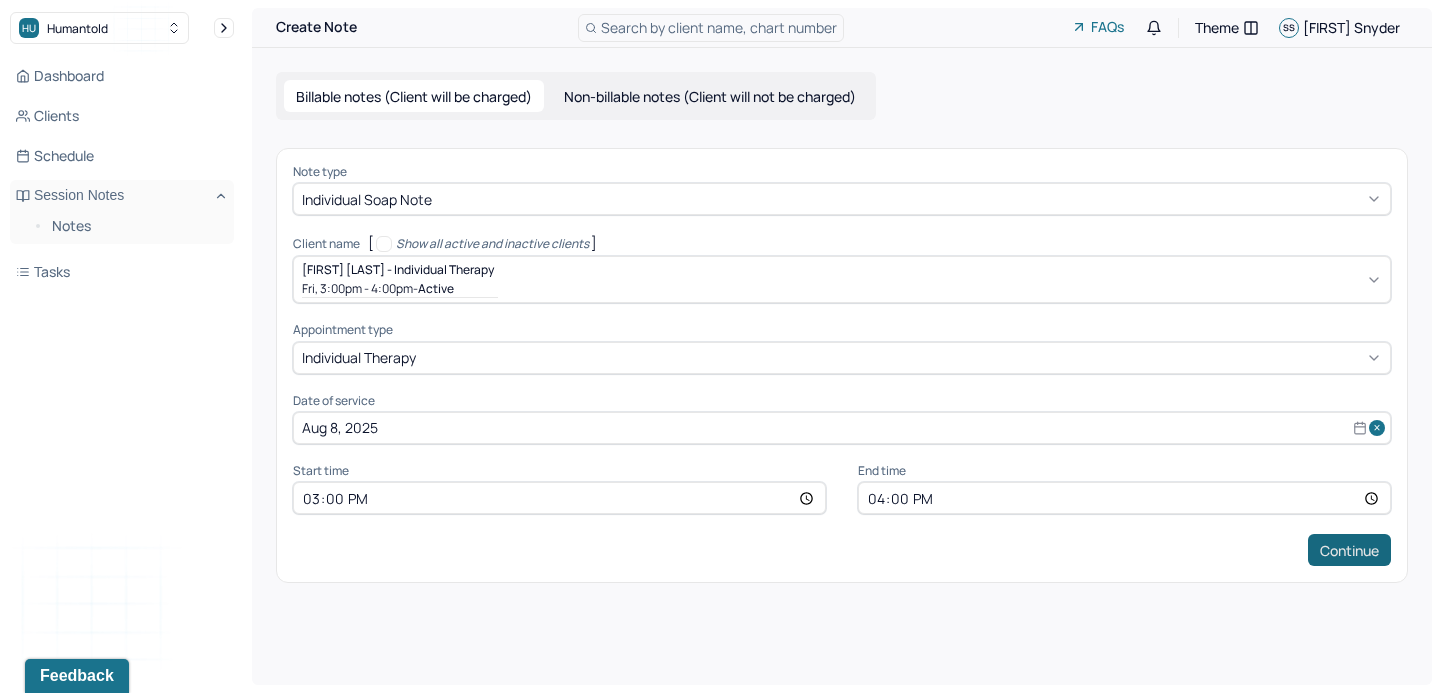 click on "Continue" at bounding box center (1349, 550) 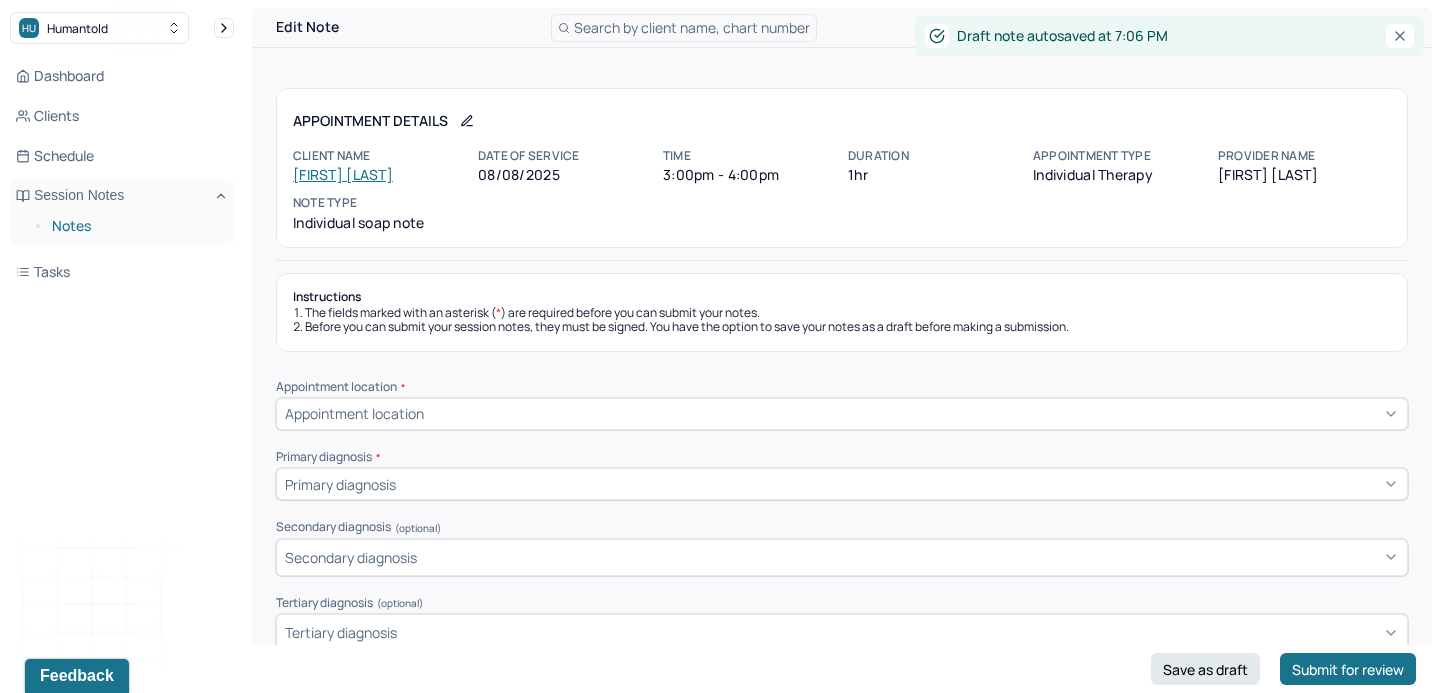 click on "Notes" at bounding box center (135, 226) 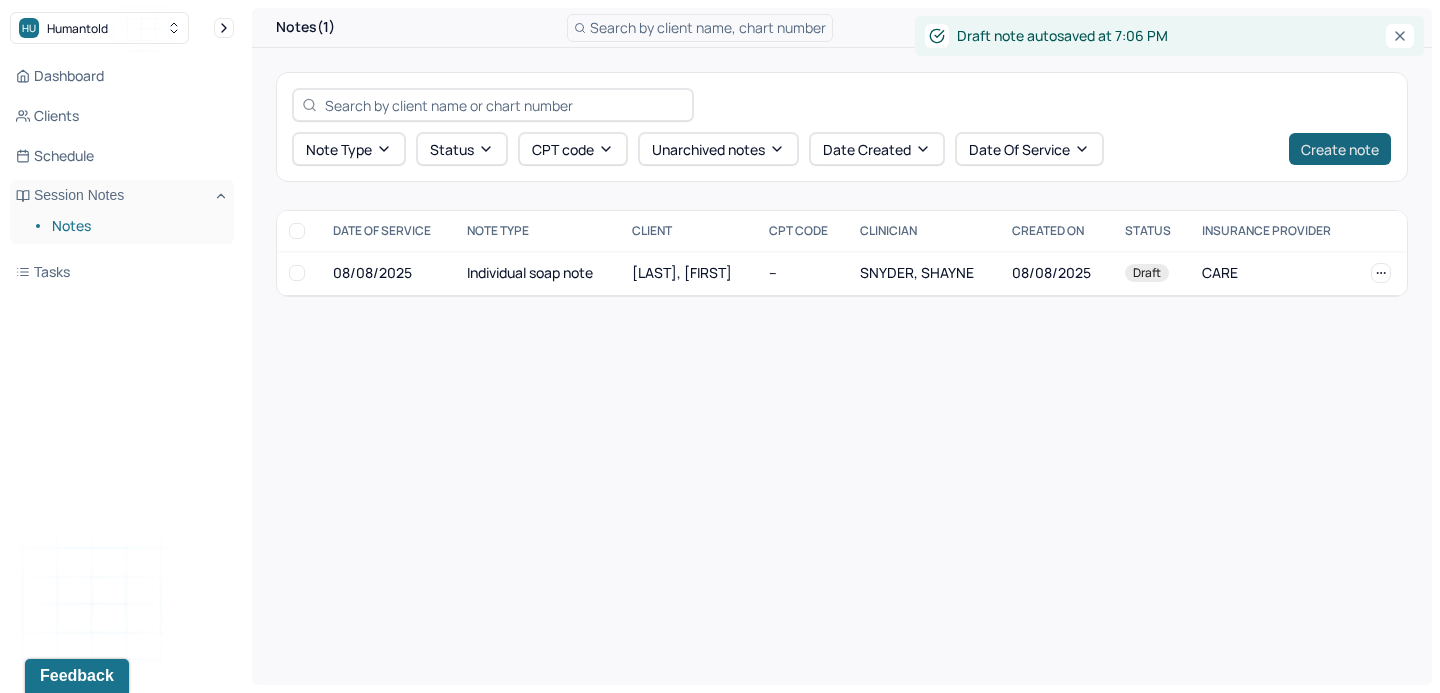 click on "Create note" at bounding box center [1340, 149] 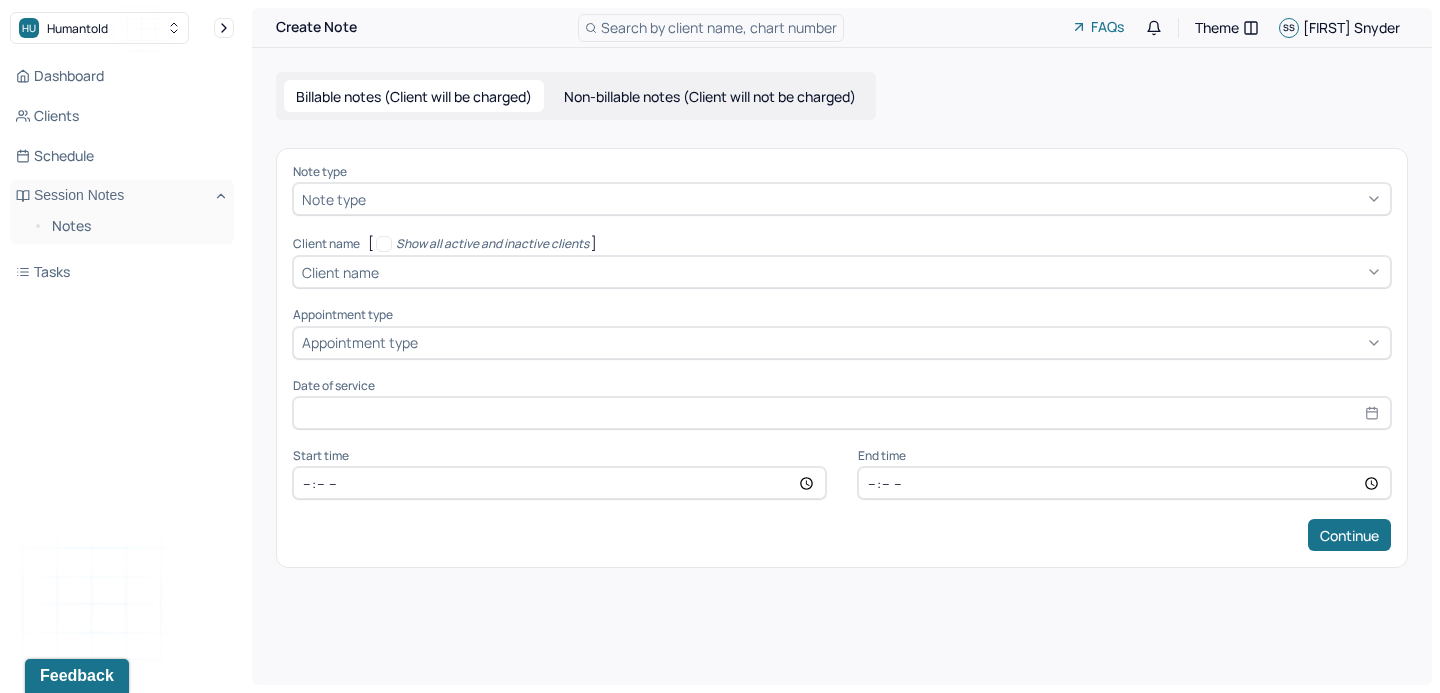 click at bounding box center [876, 199] 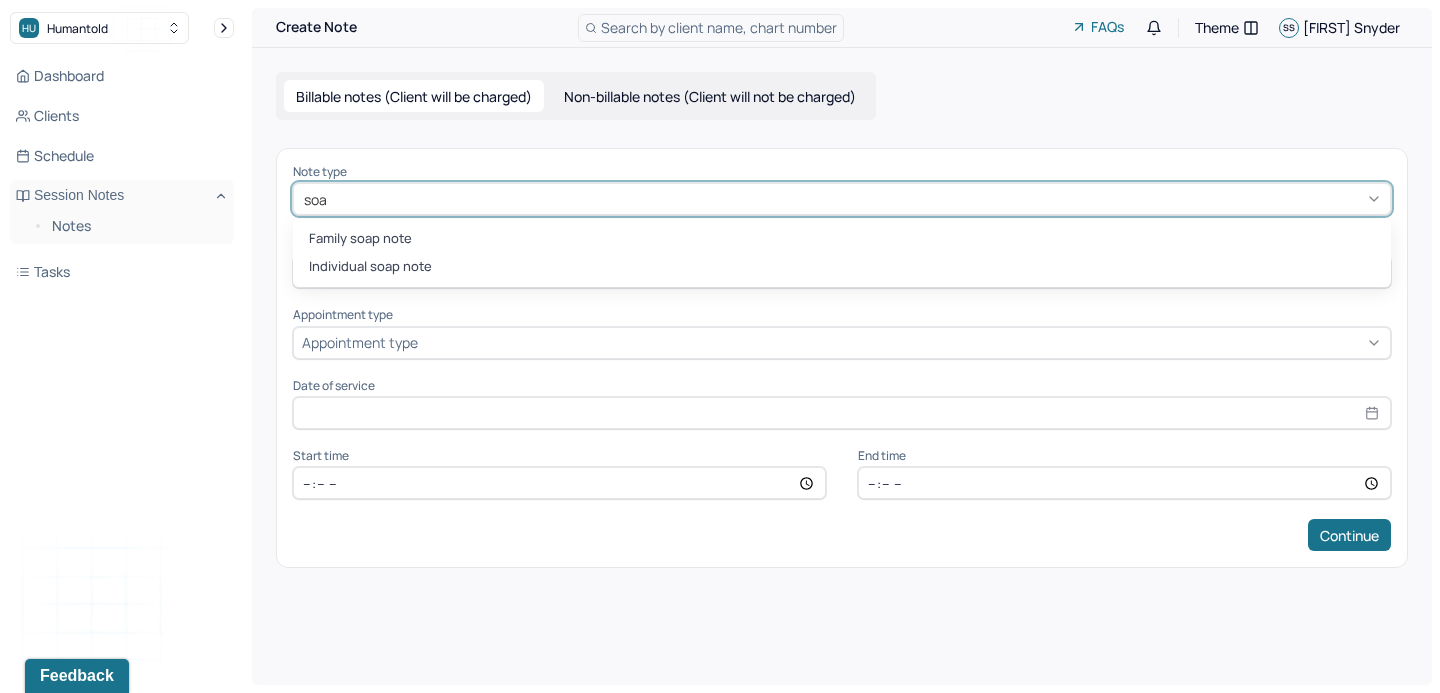 type on "soap" 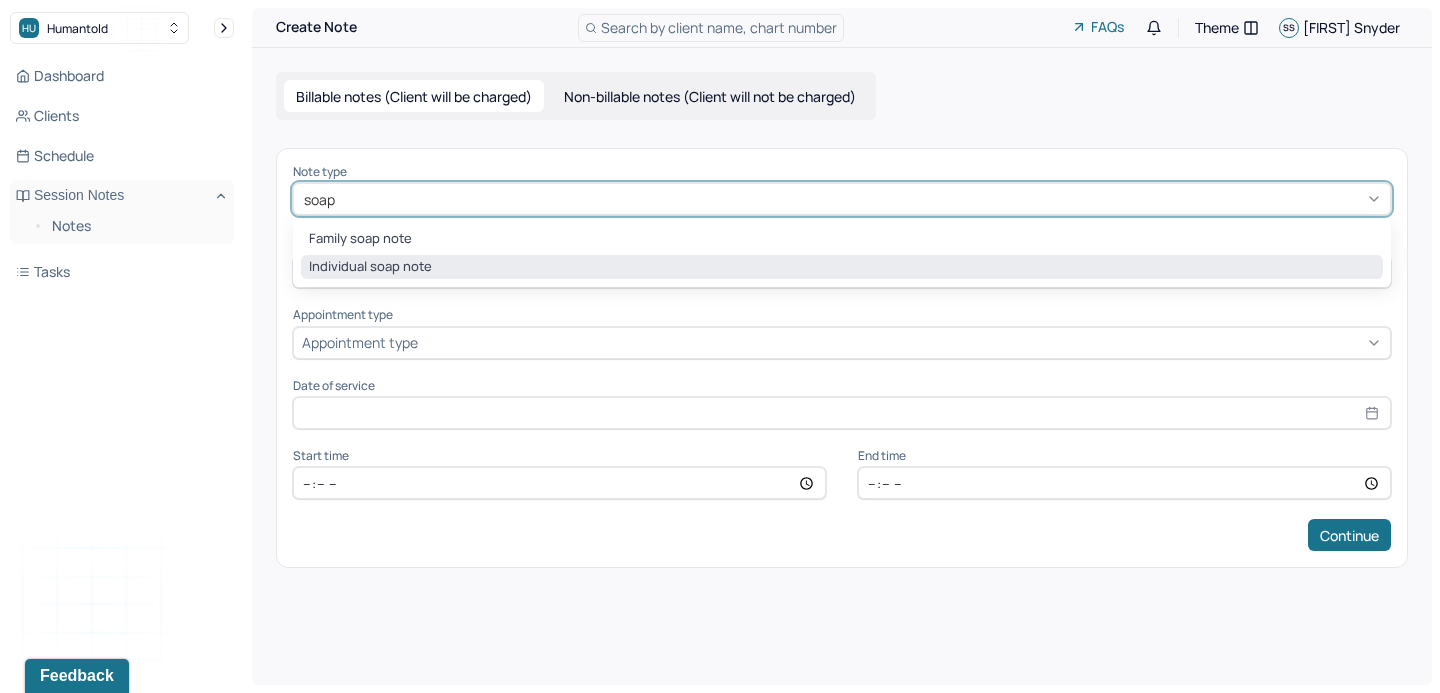 click on "Individual soap note" at bounding box center (842, 267) 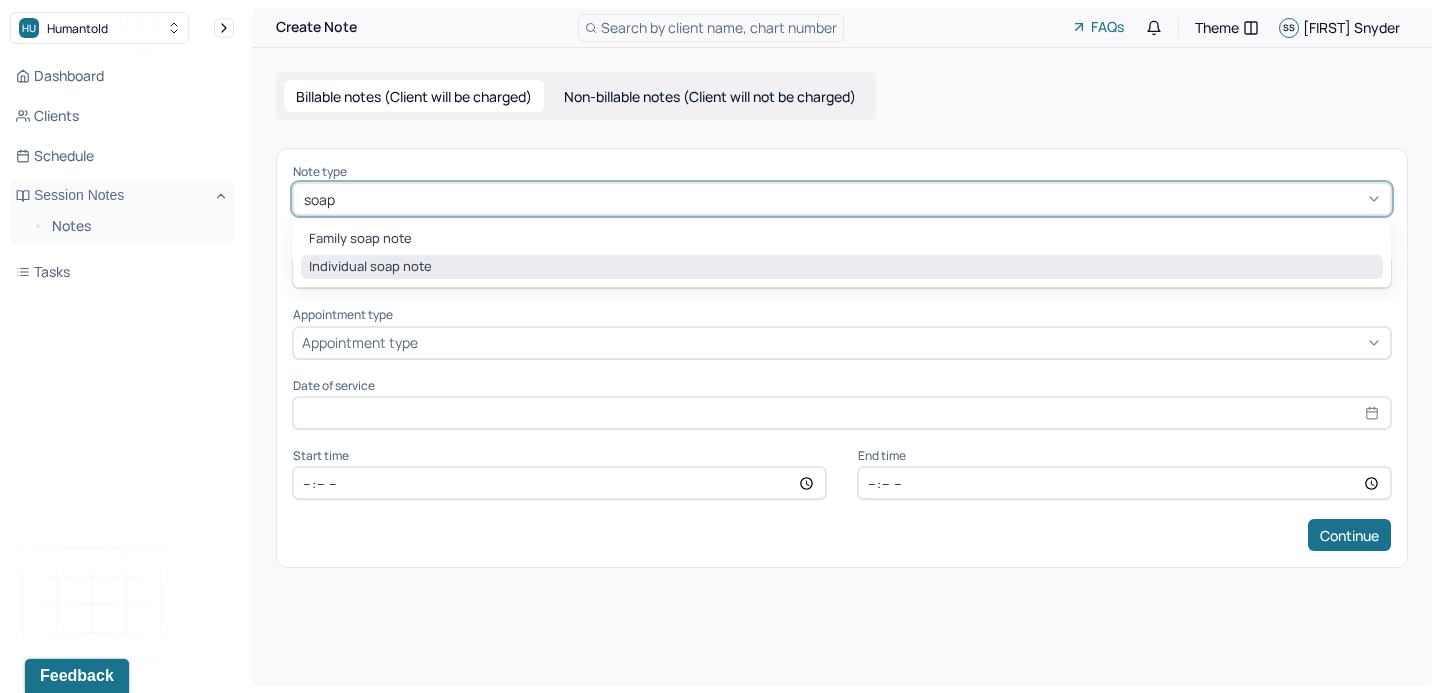 type 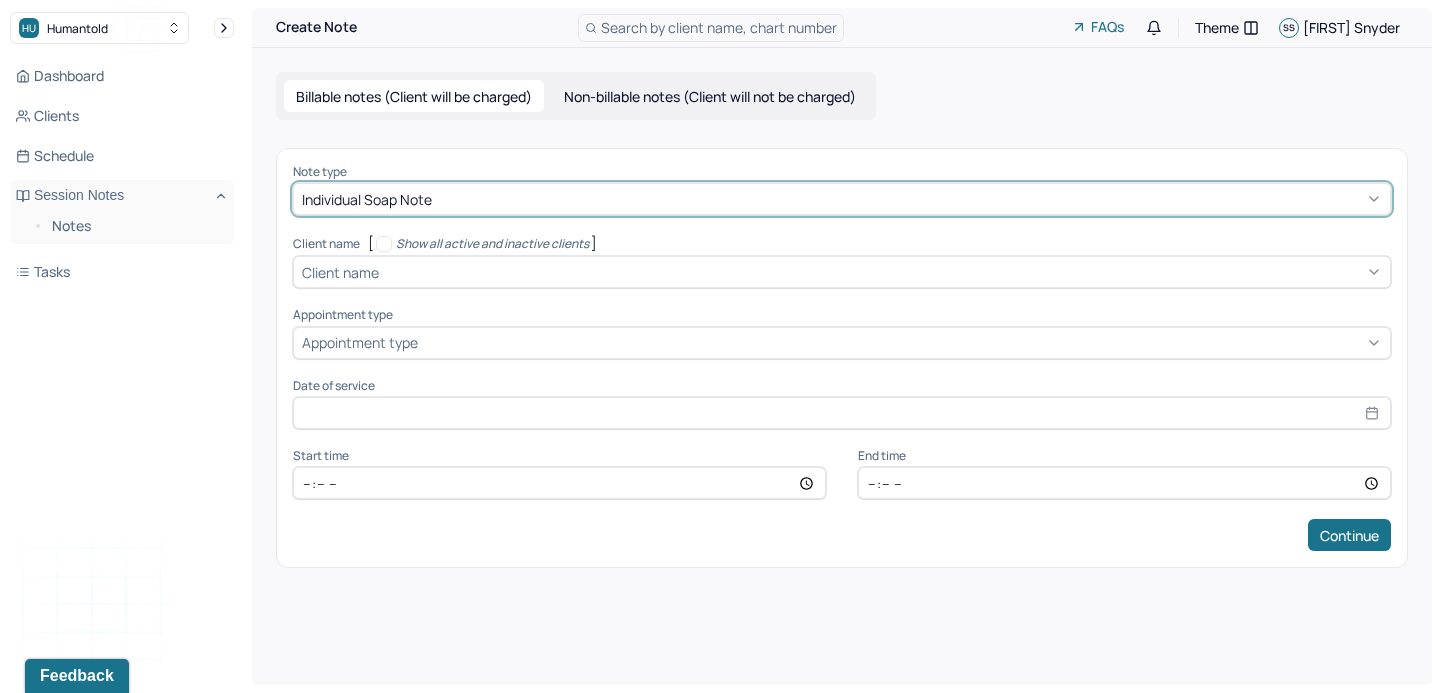 click at bounding box center [882, 272] 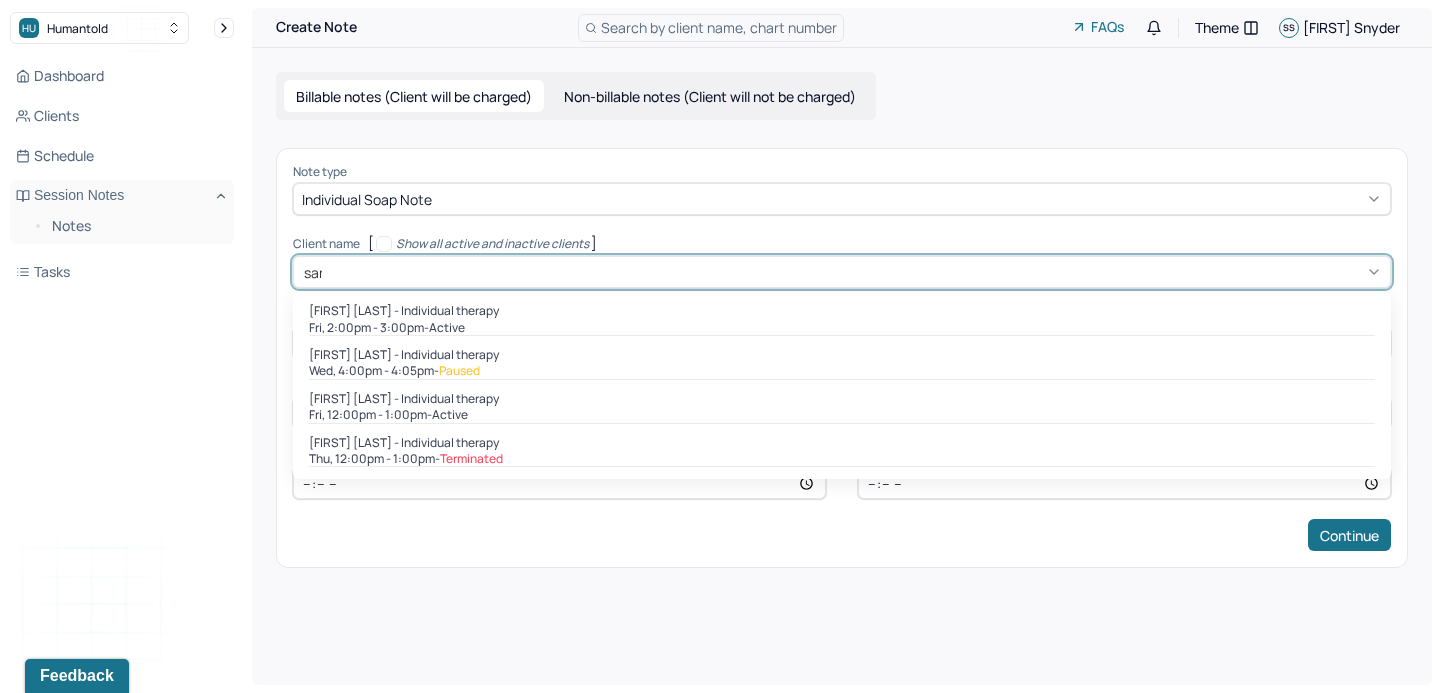 type on "sara" 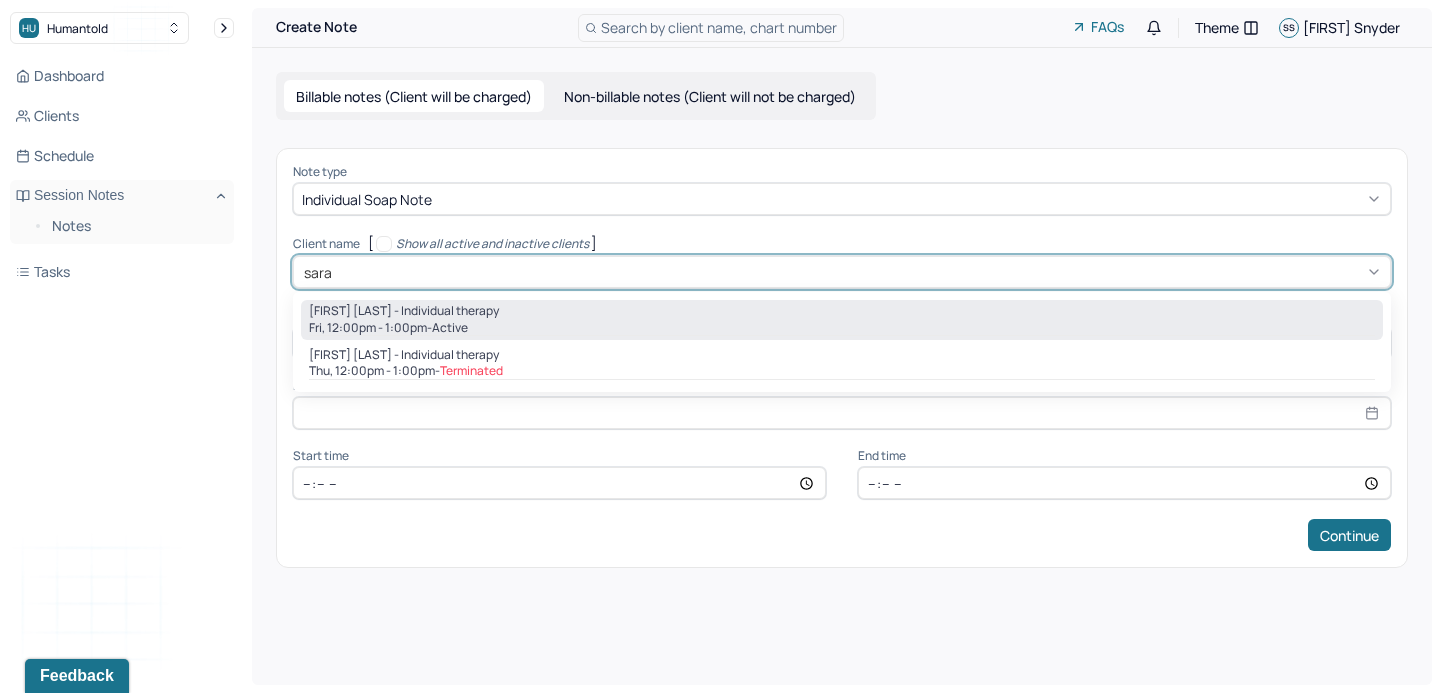 click on "[FIRST] [LAST] - Individual therapy" at bounding box center (404, 311) 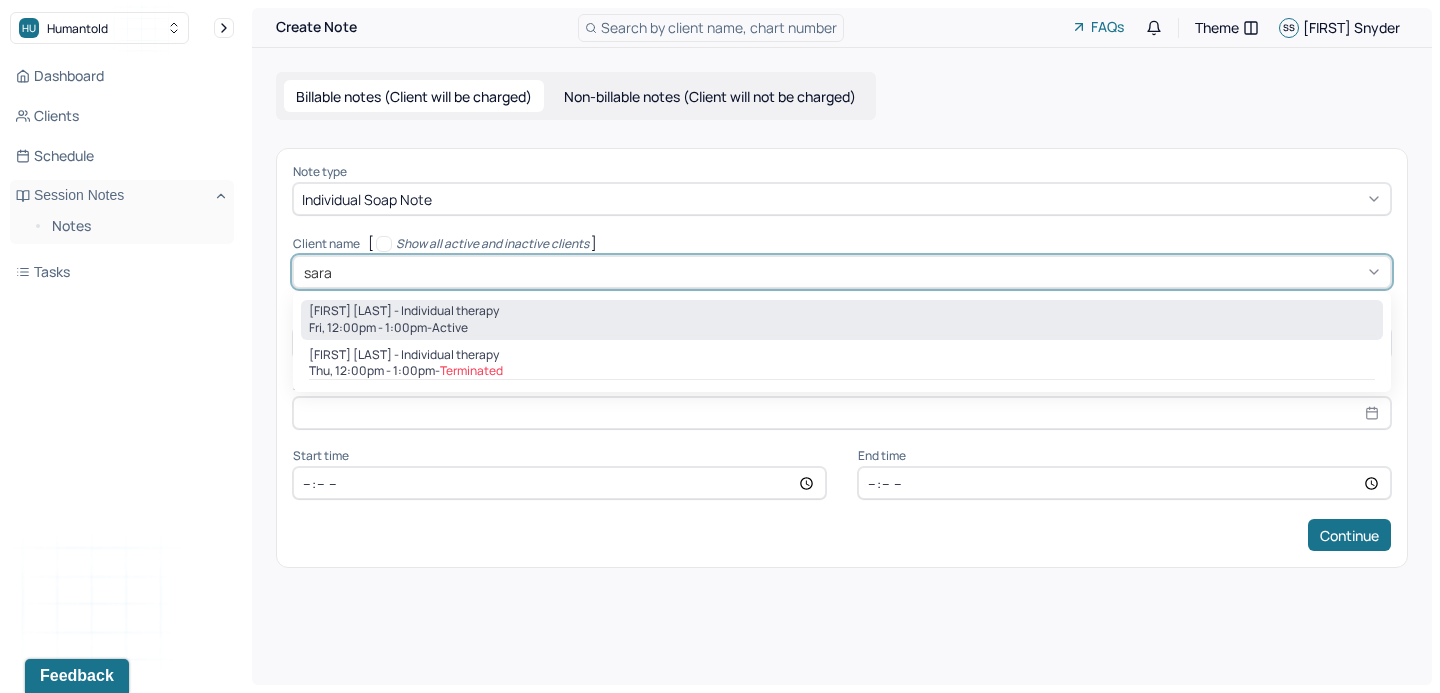 type 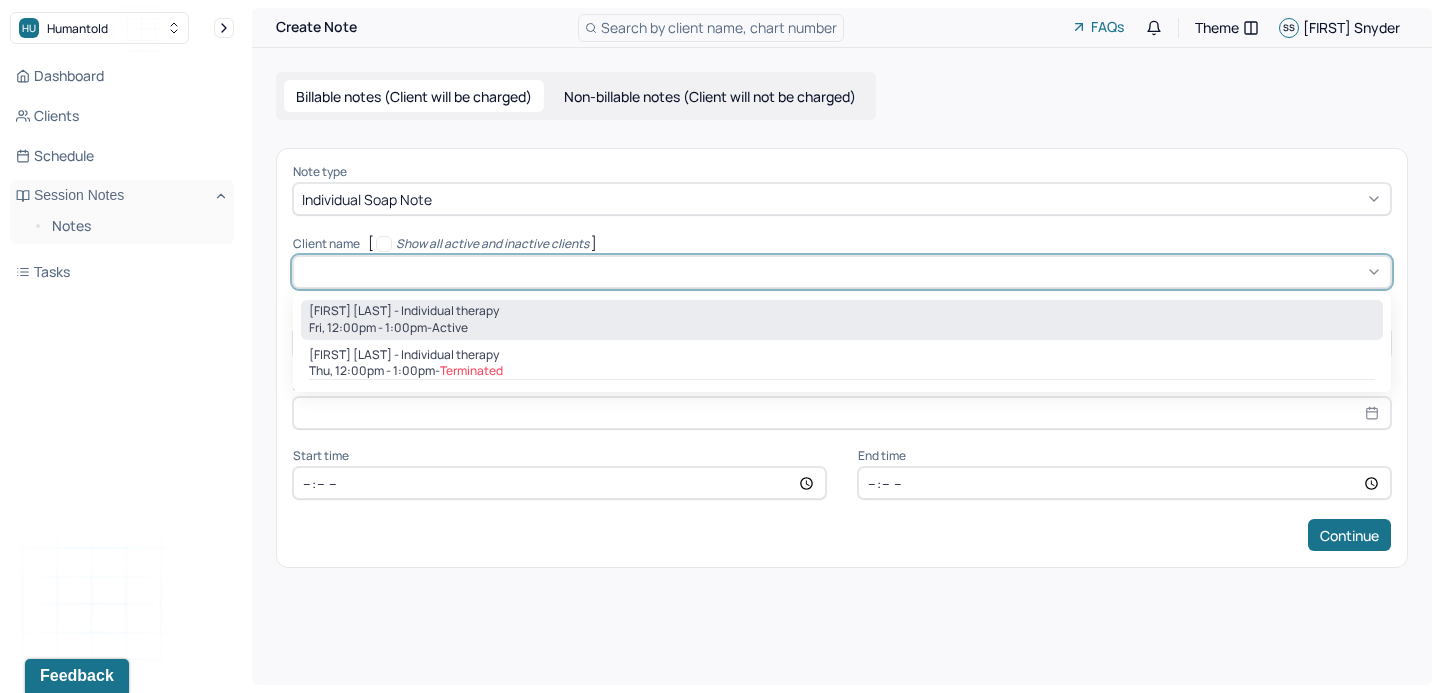 type on "Aug 8, 2025" 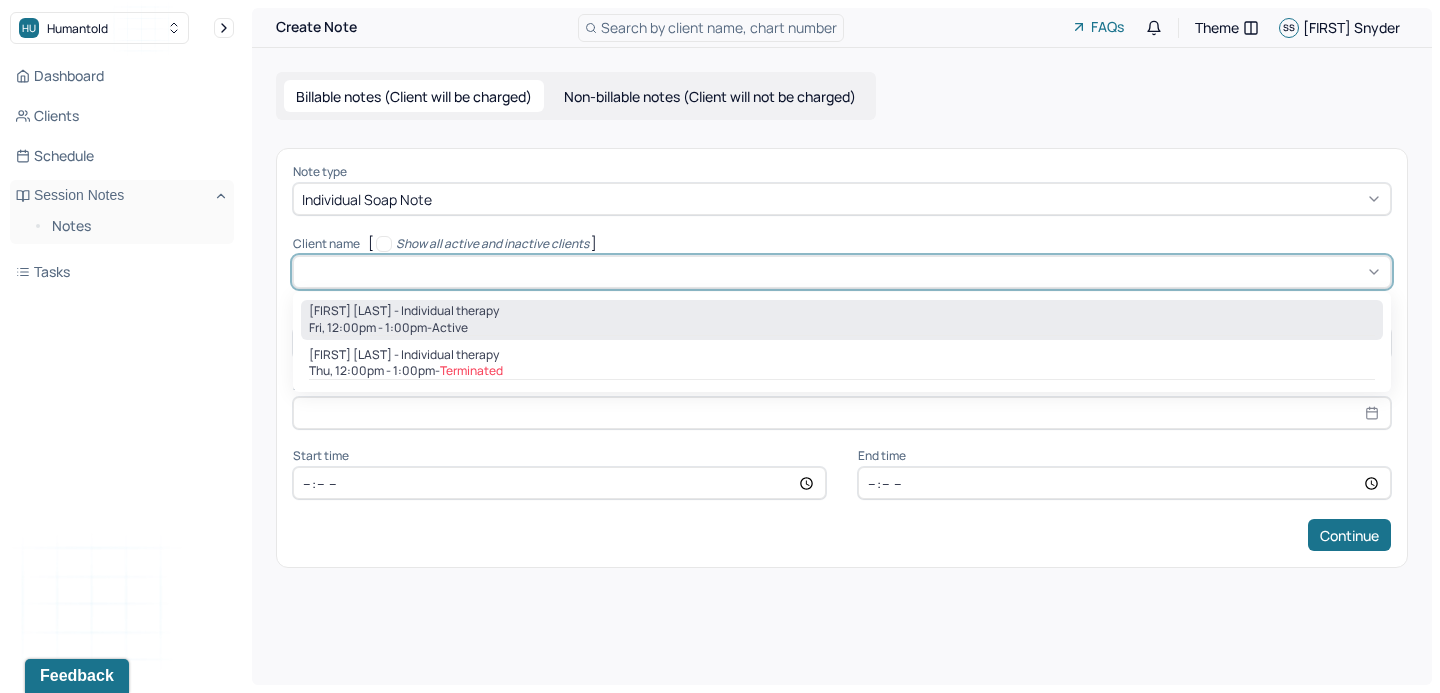 type on "12:00" 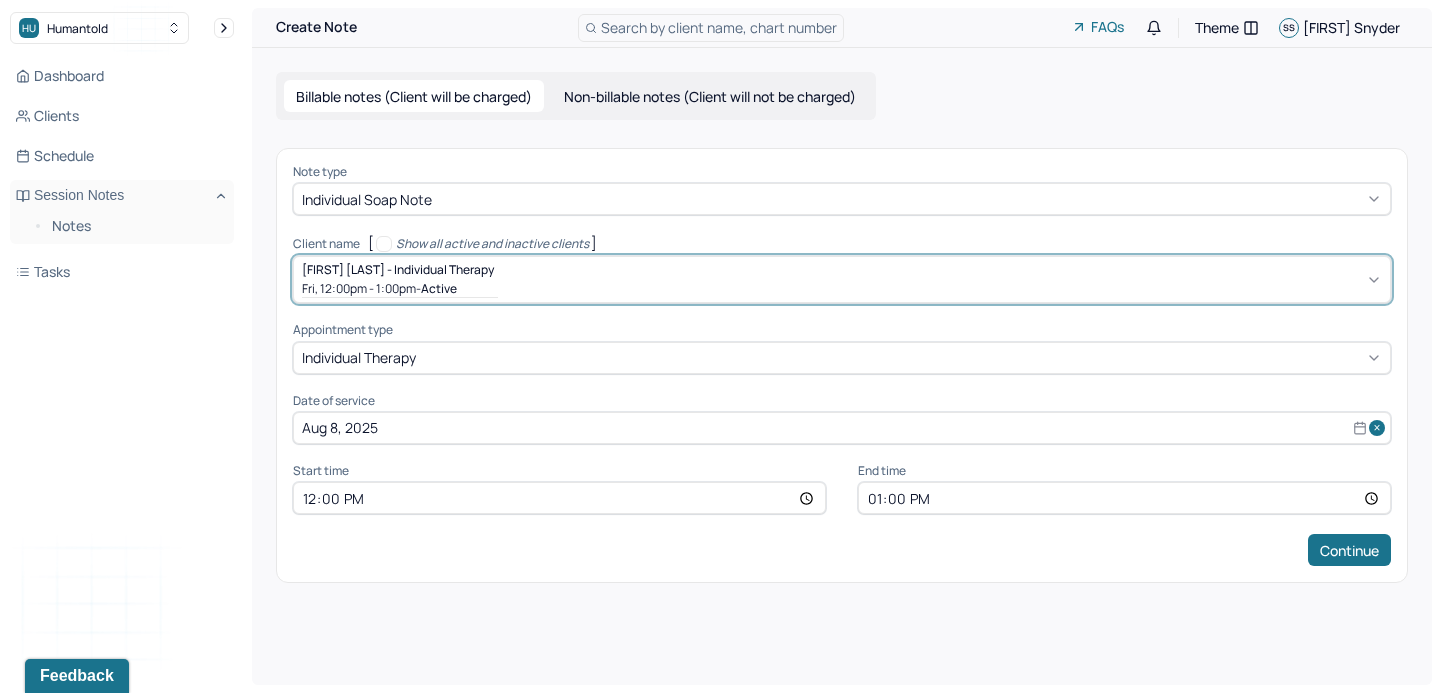 click on "12:00" at bounding box center (559, 498) 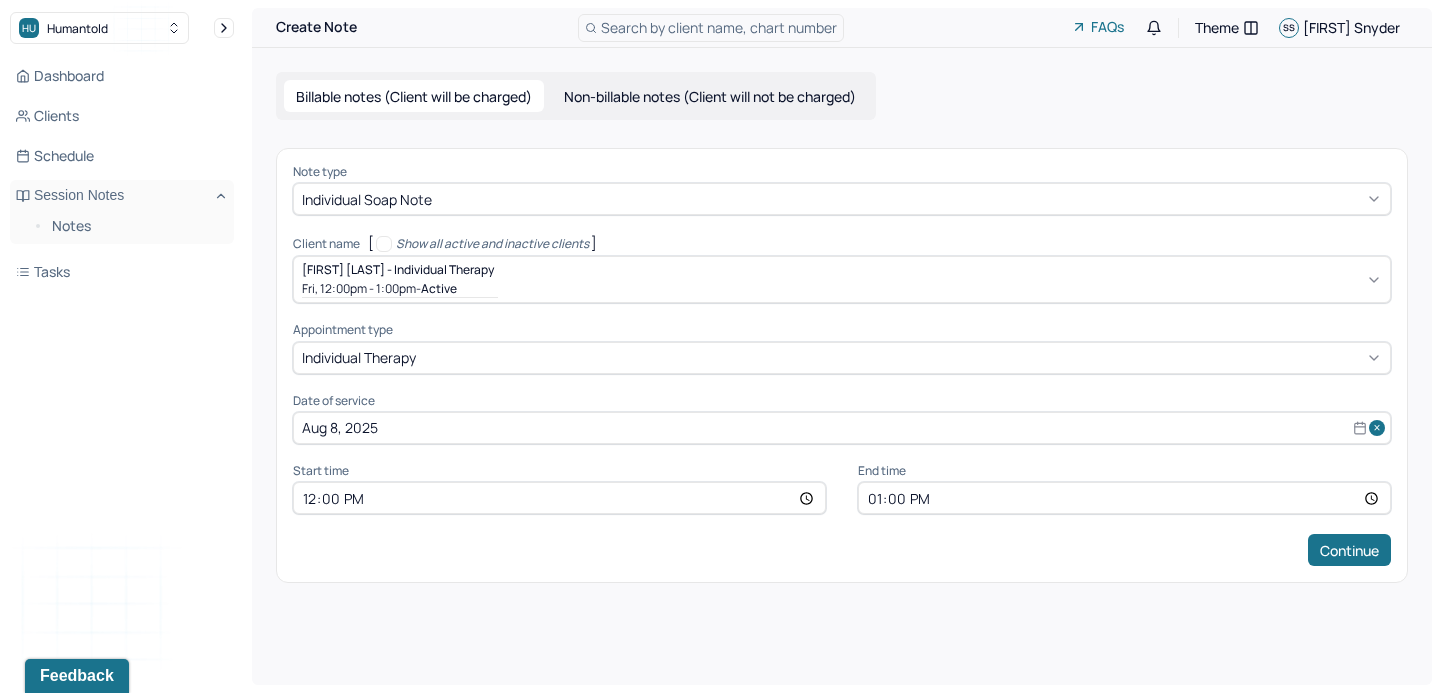 type on "16:00" 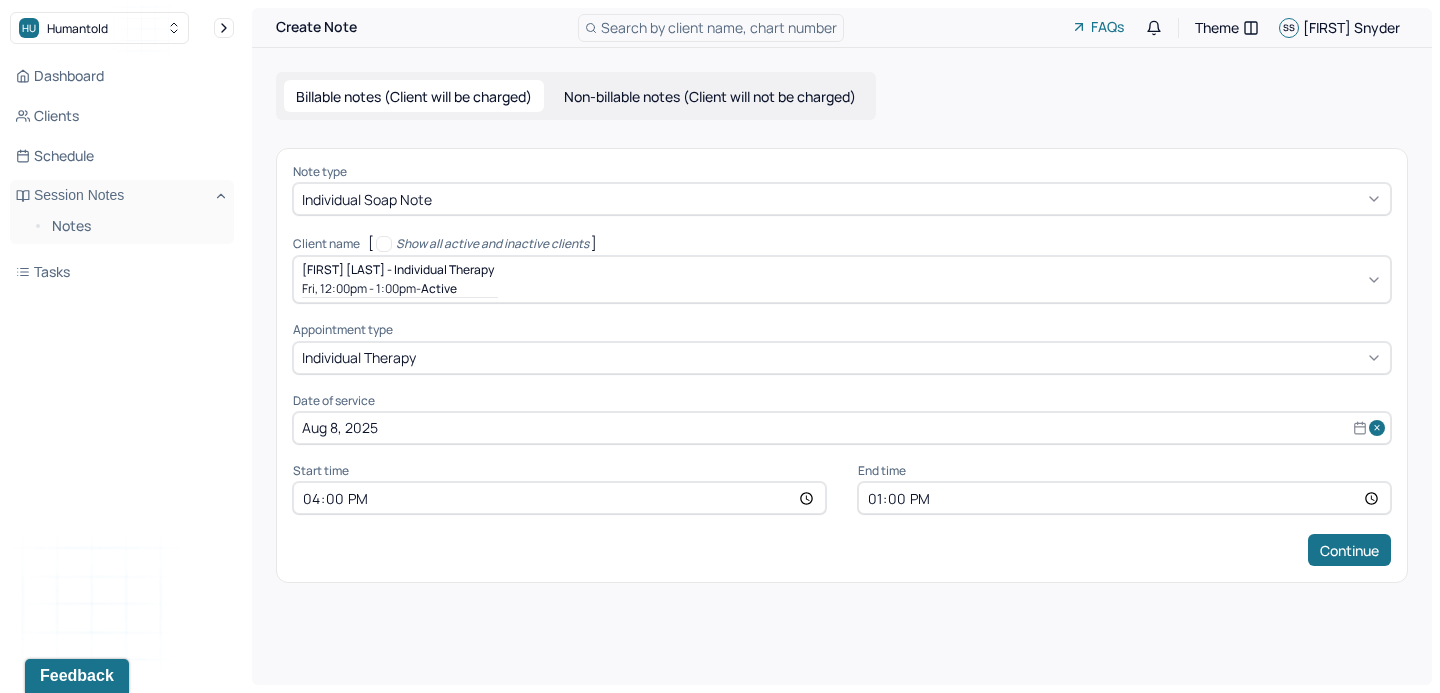 click on "13:00" at bounding box center [1124, 498] 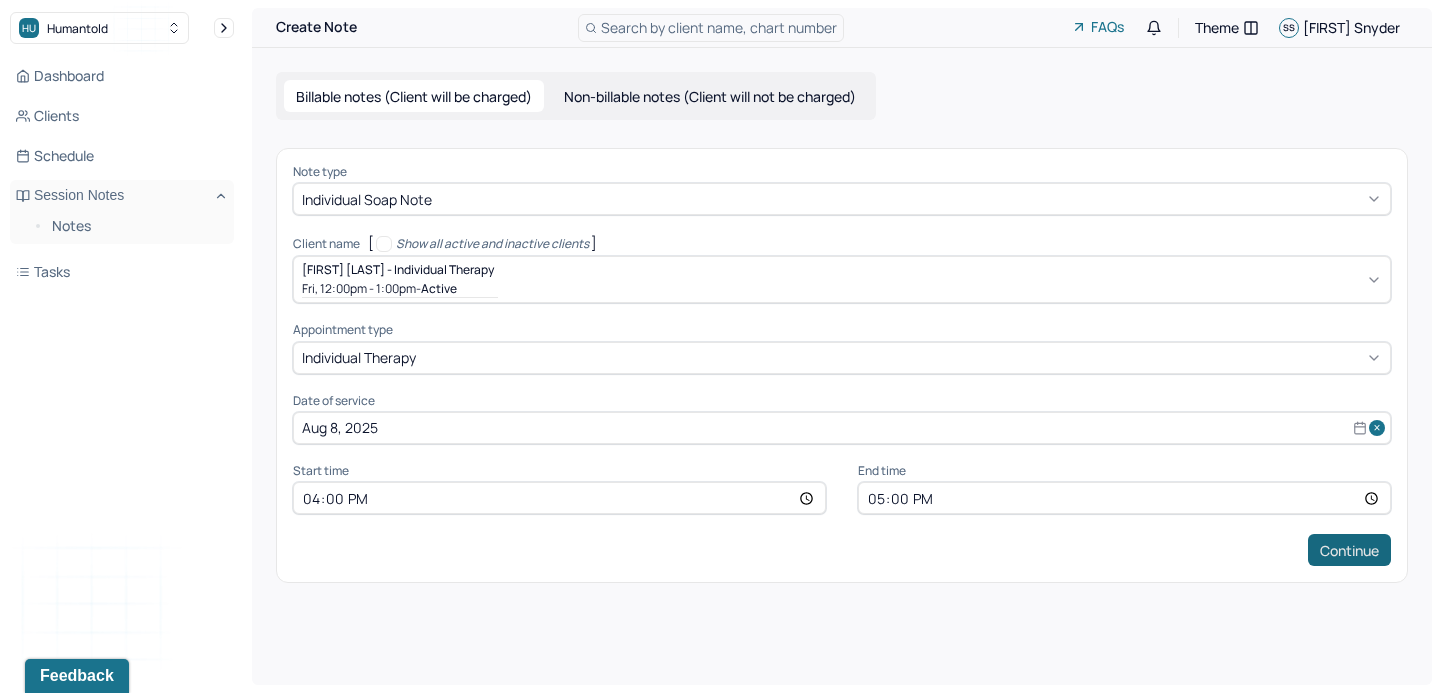 click on "Continue" at bounding box center (1349, 550) 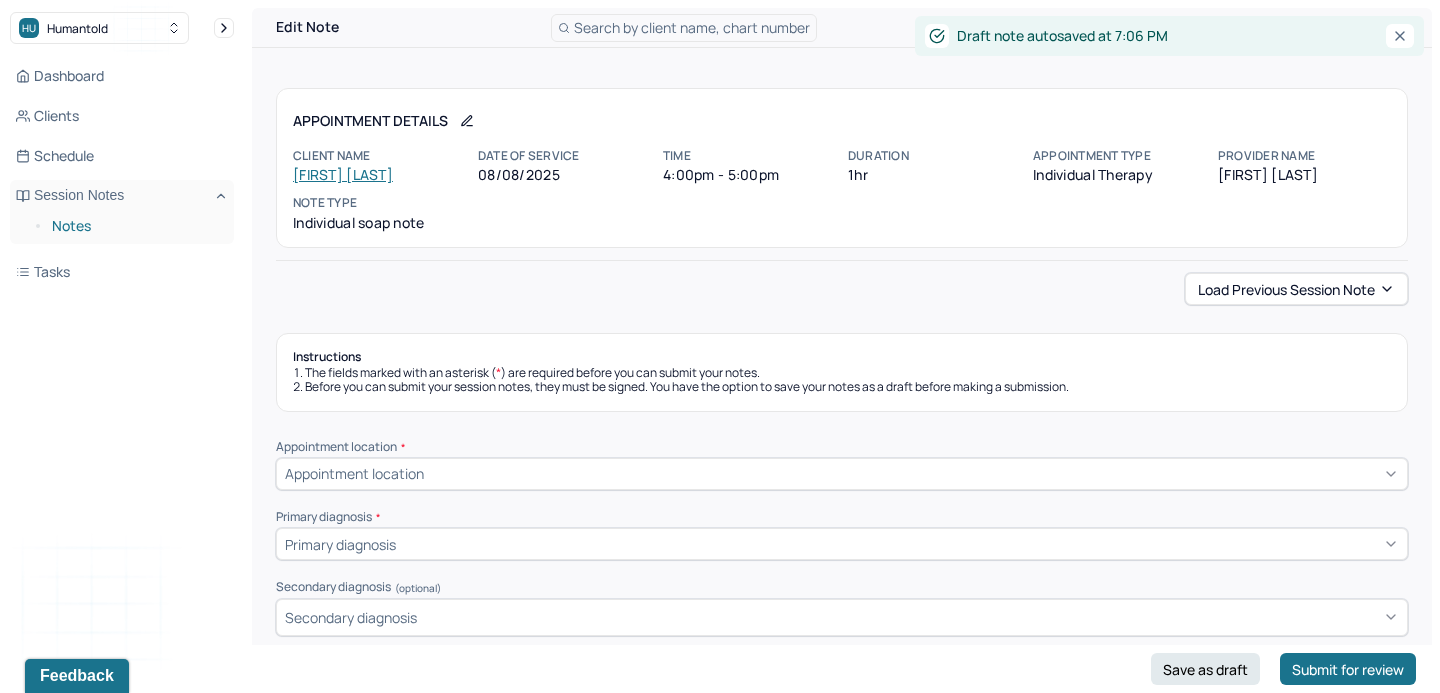 click on "Notes" at bounding box center (135, 226) 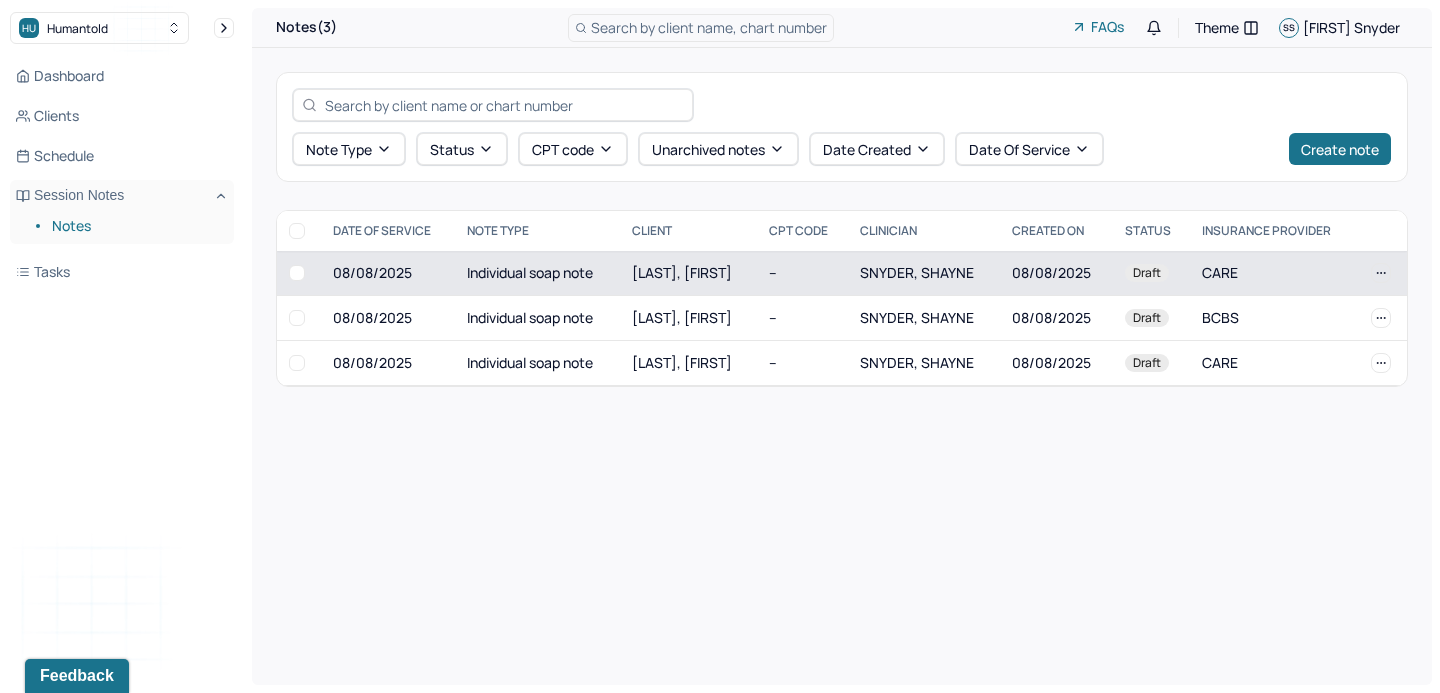click on "--" at bounding box center (802, 273) 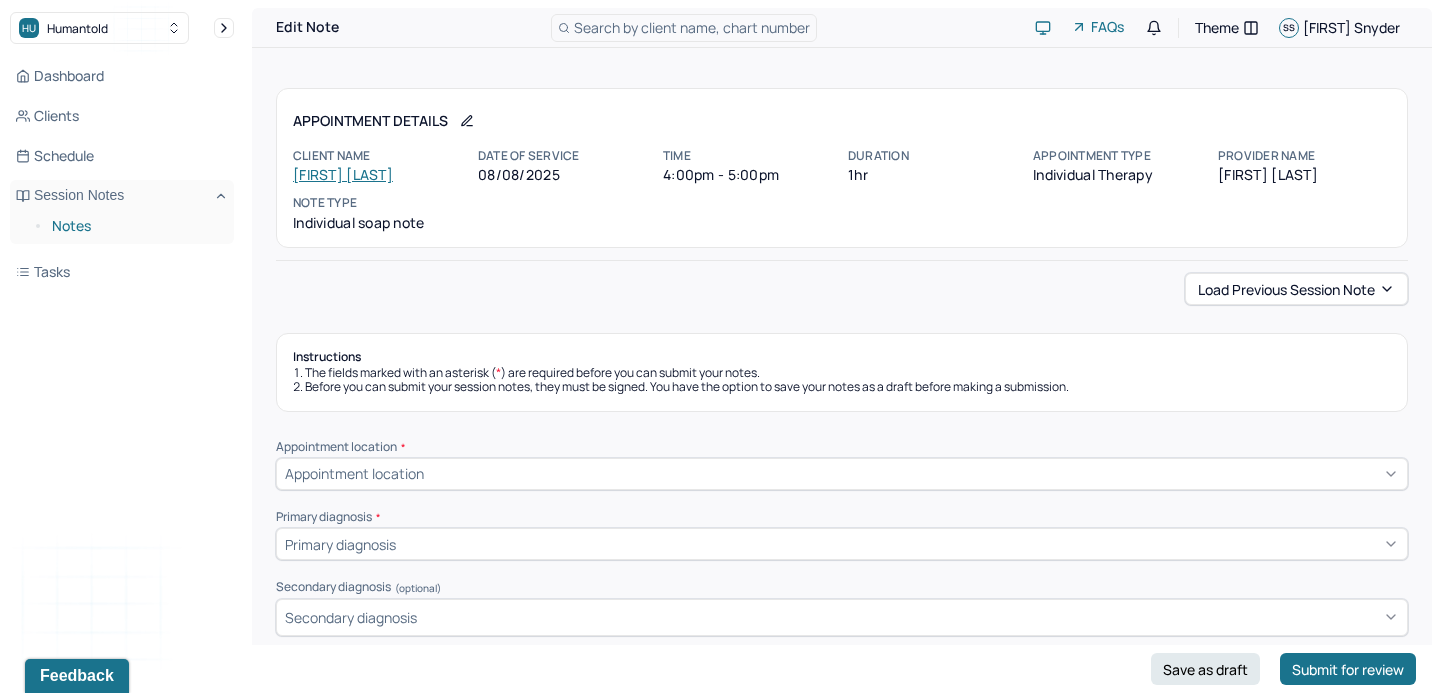 click on "Notes" at bounding box center [135, 226] 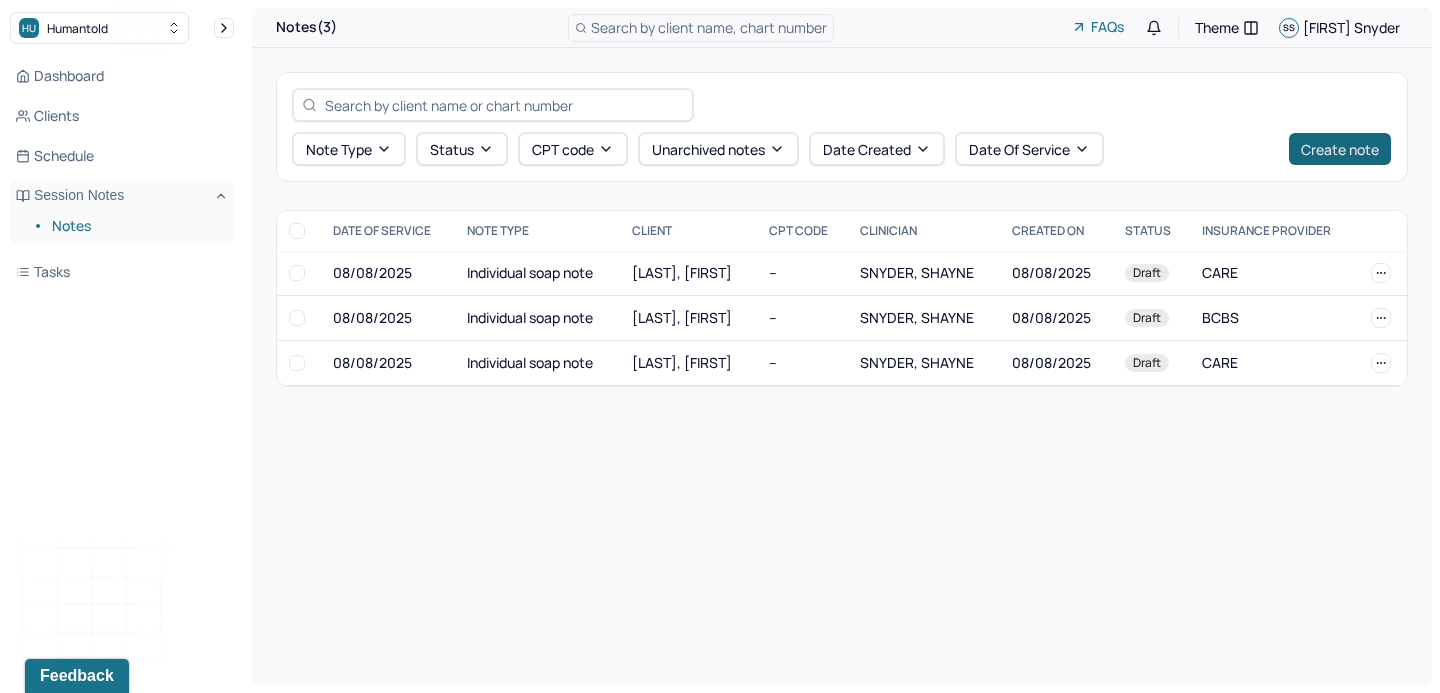click on "Create note" at bounding box center [1340, 149] 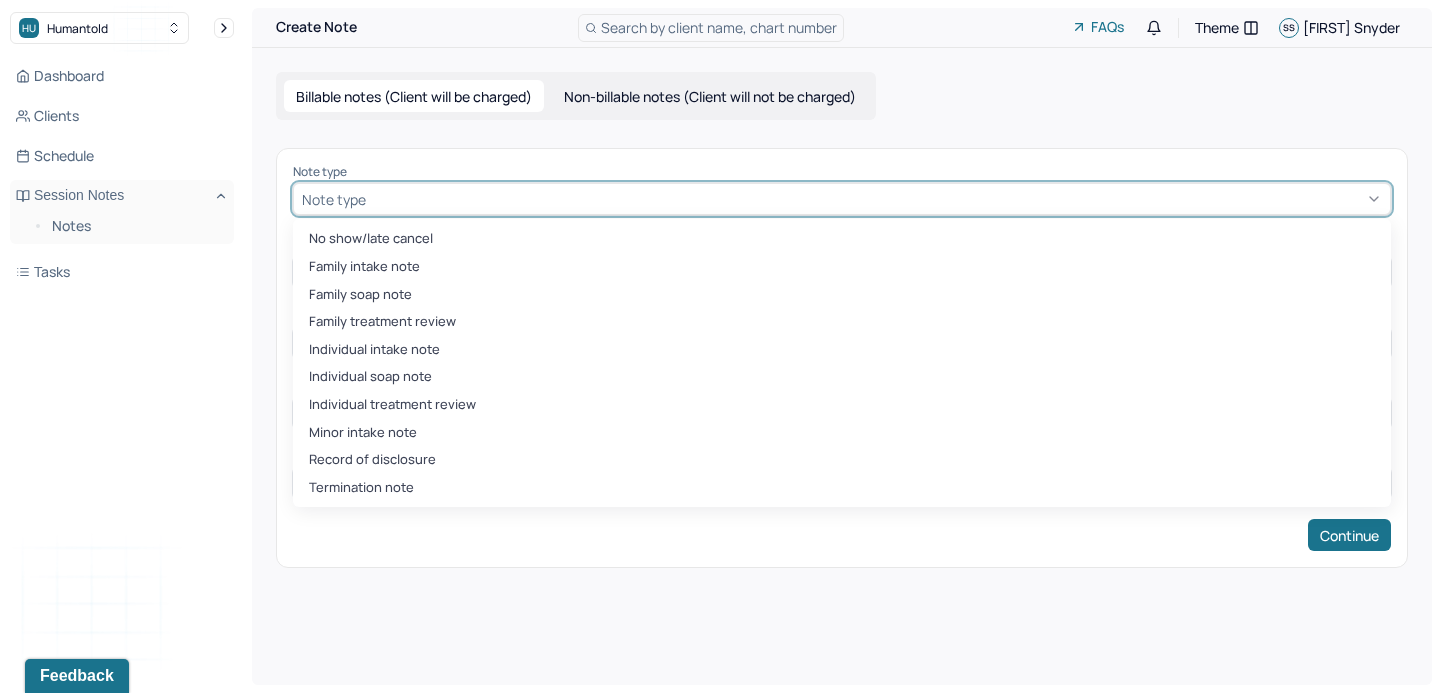 click at bounding box center [876, 199] 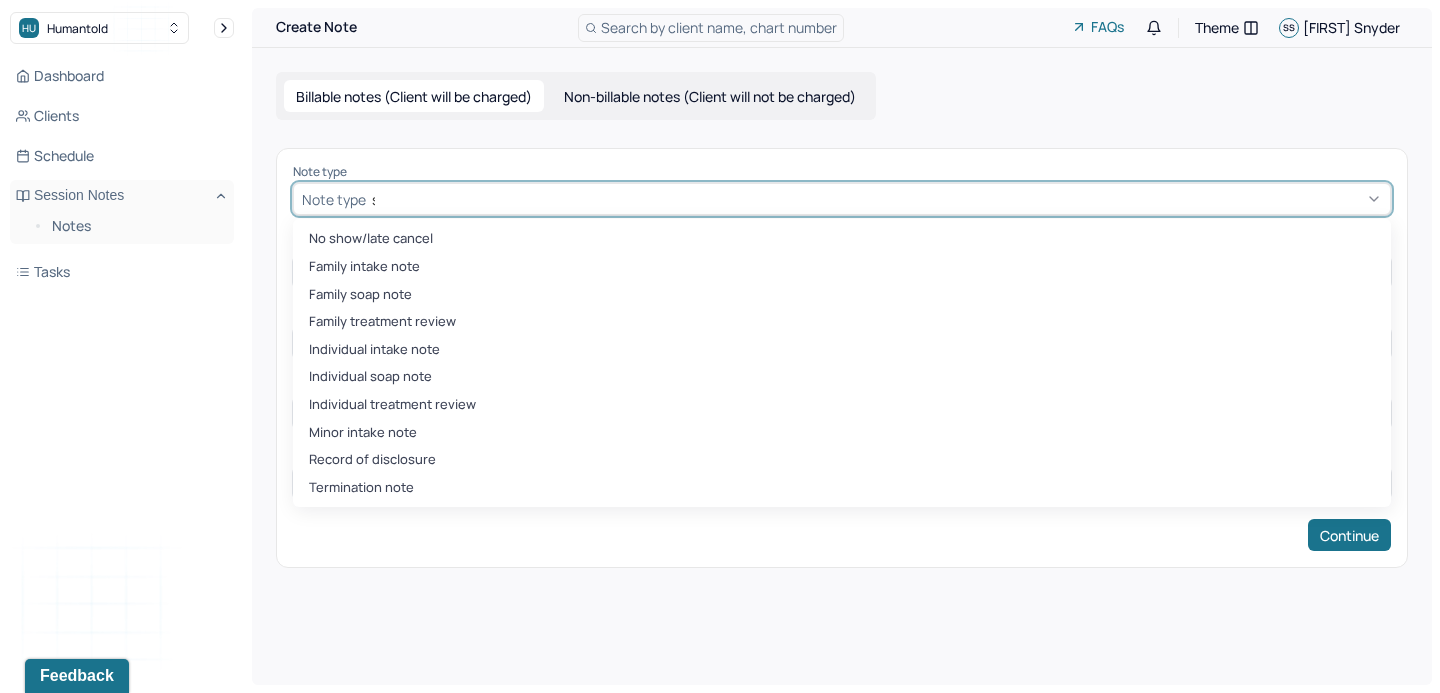 type on "soap" 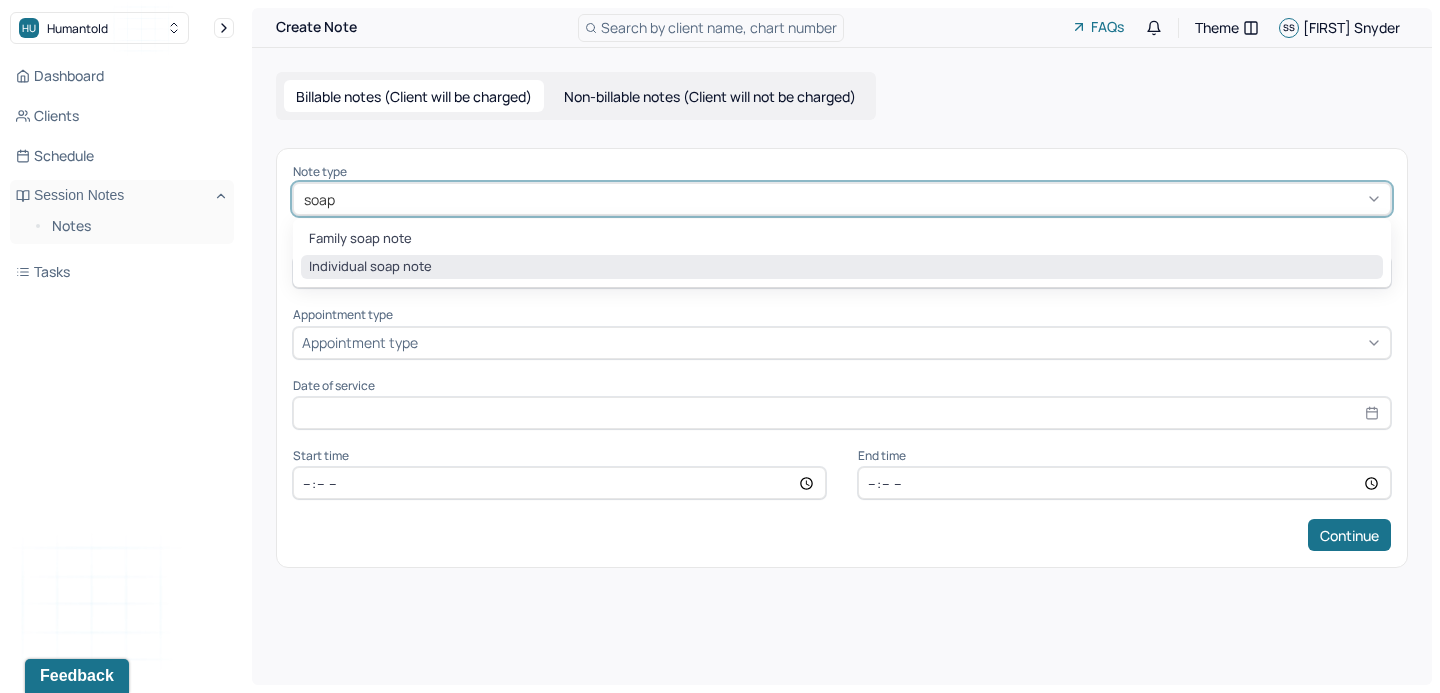 click on "Individual soap note" at bounding box center (842, 267) 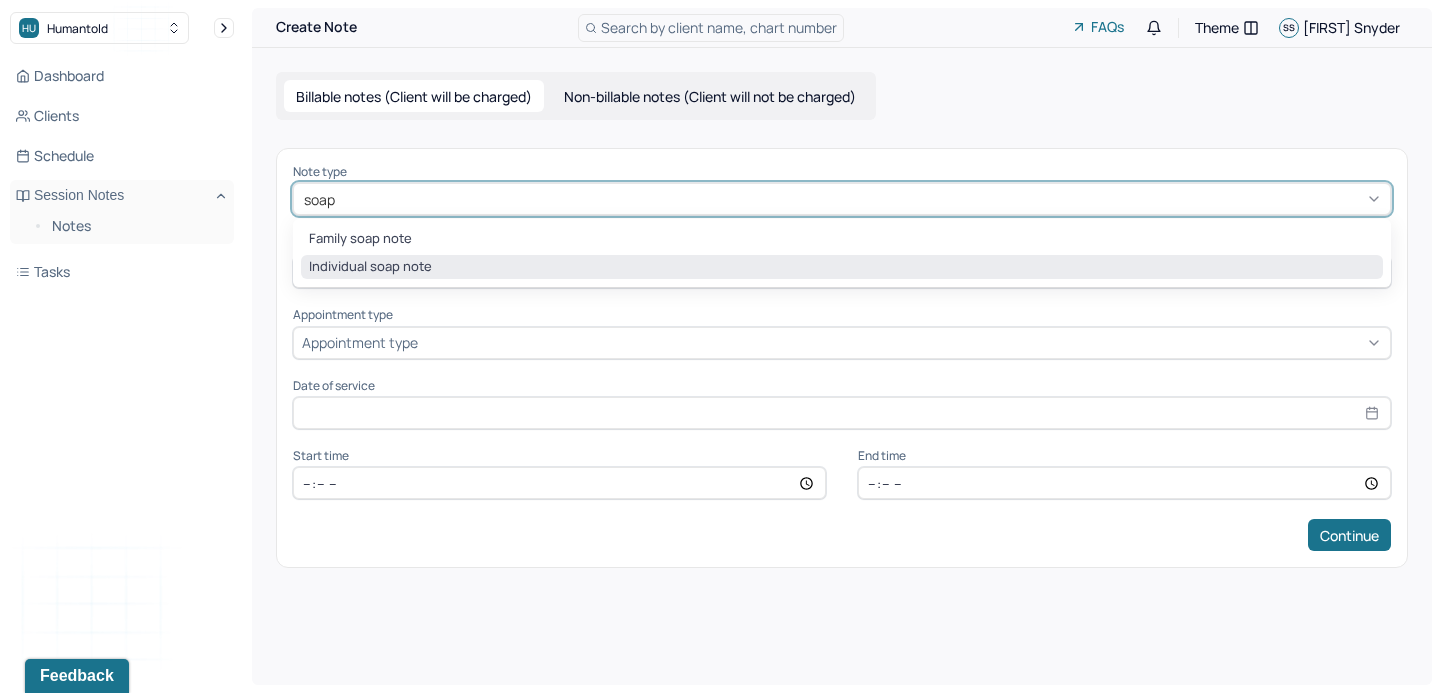 type 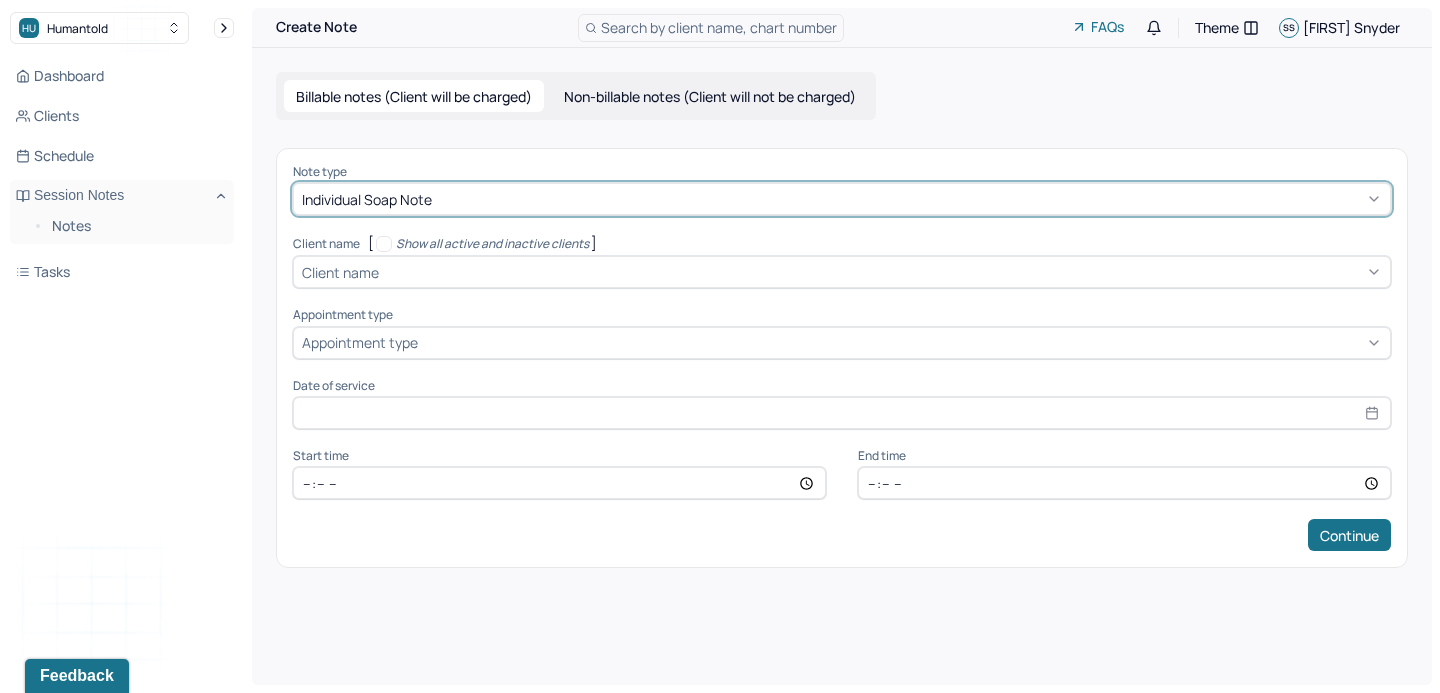 click at bounding box center (386, 272) 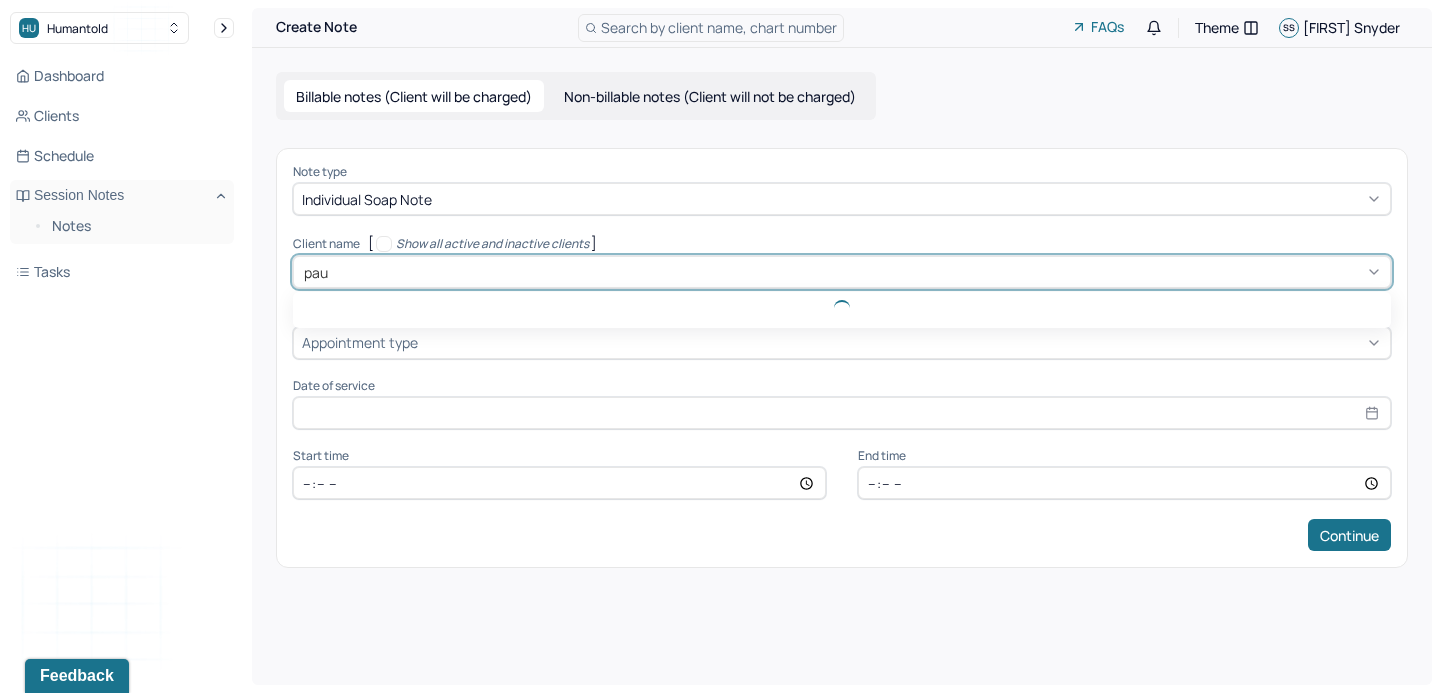 type on "[NAME]" 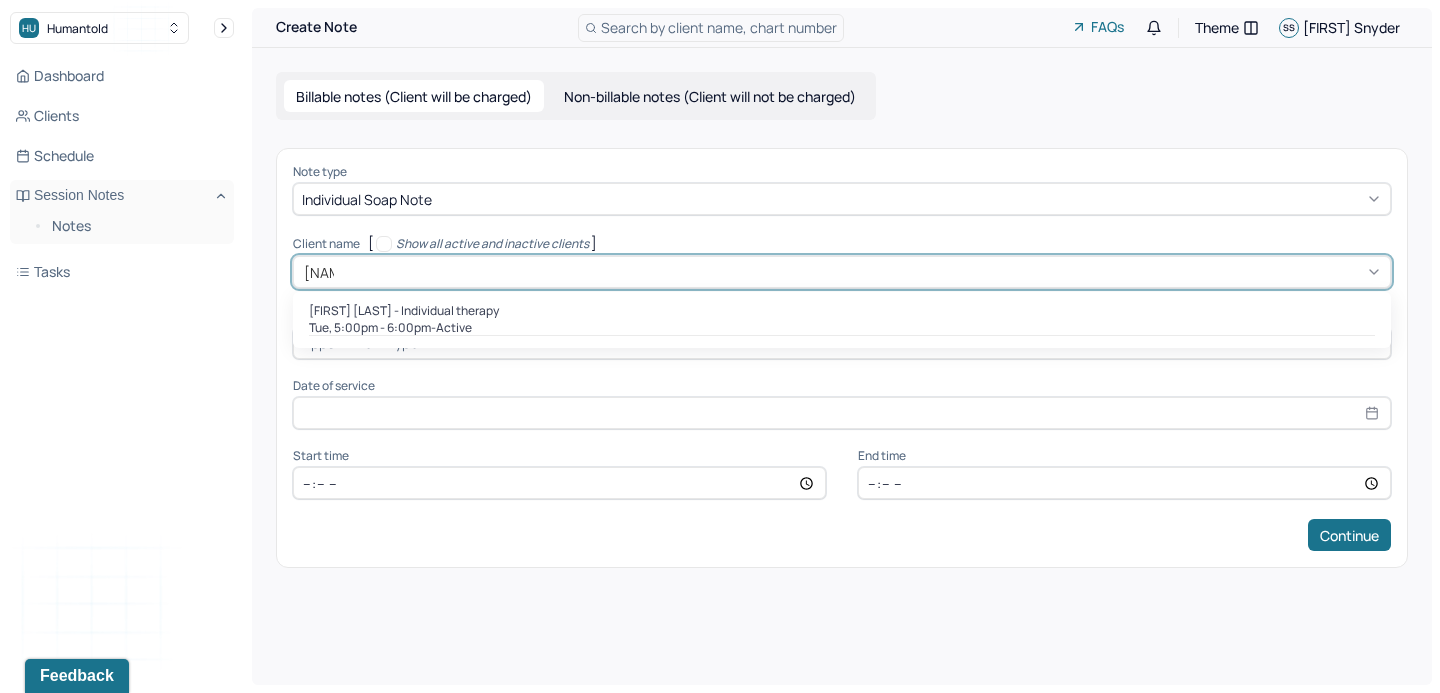 click on "Tue, 5:00pm - 6:00pm  -  active" at bounding box center (842, 328) 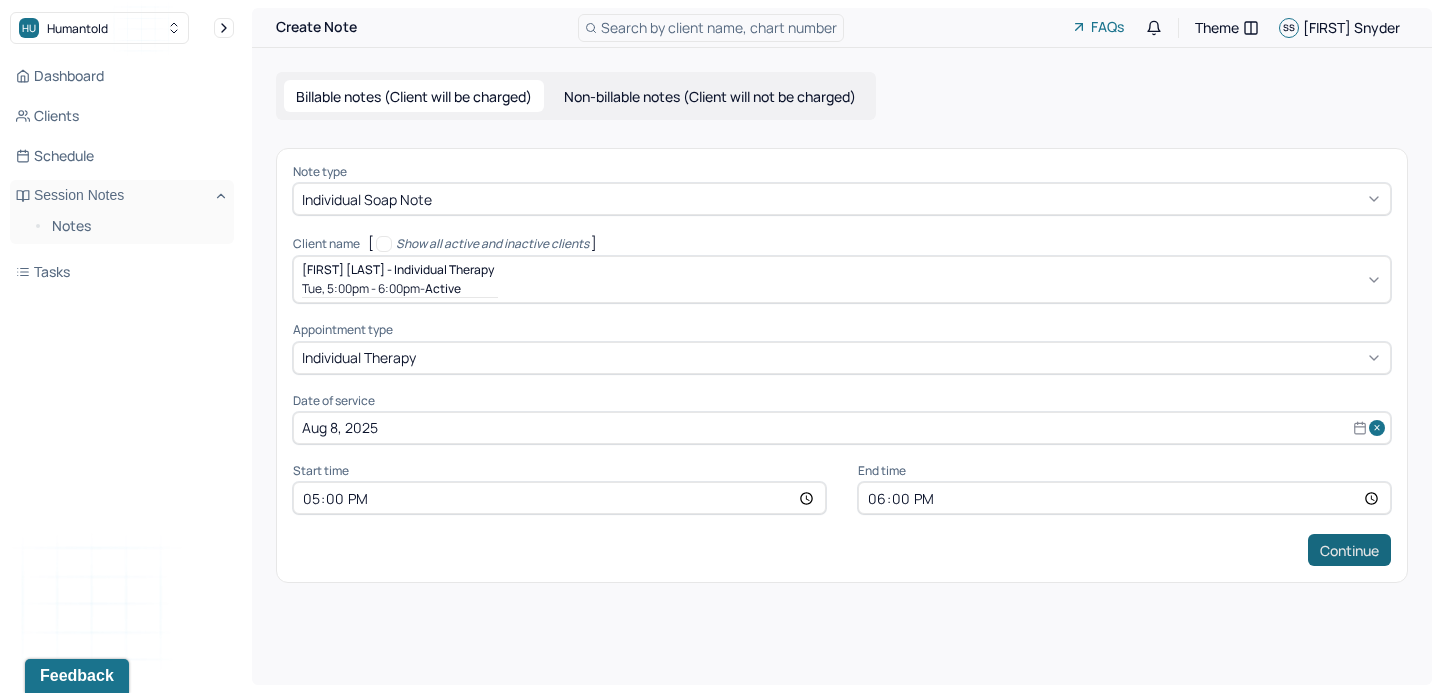 click on "Continue" at bounding box center (1349, 550) 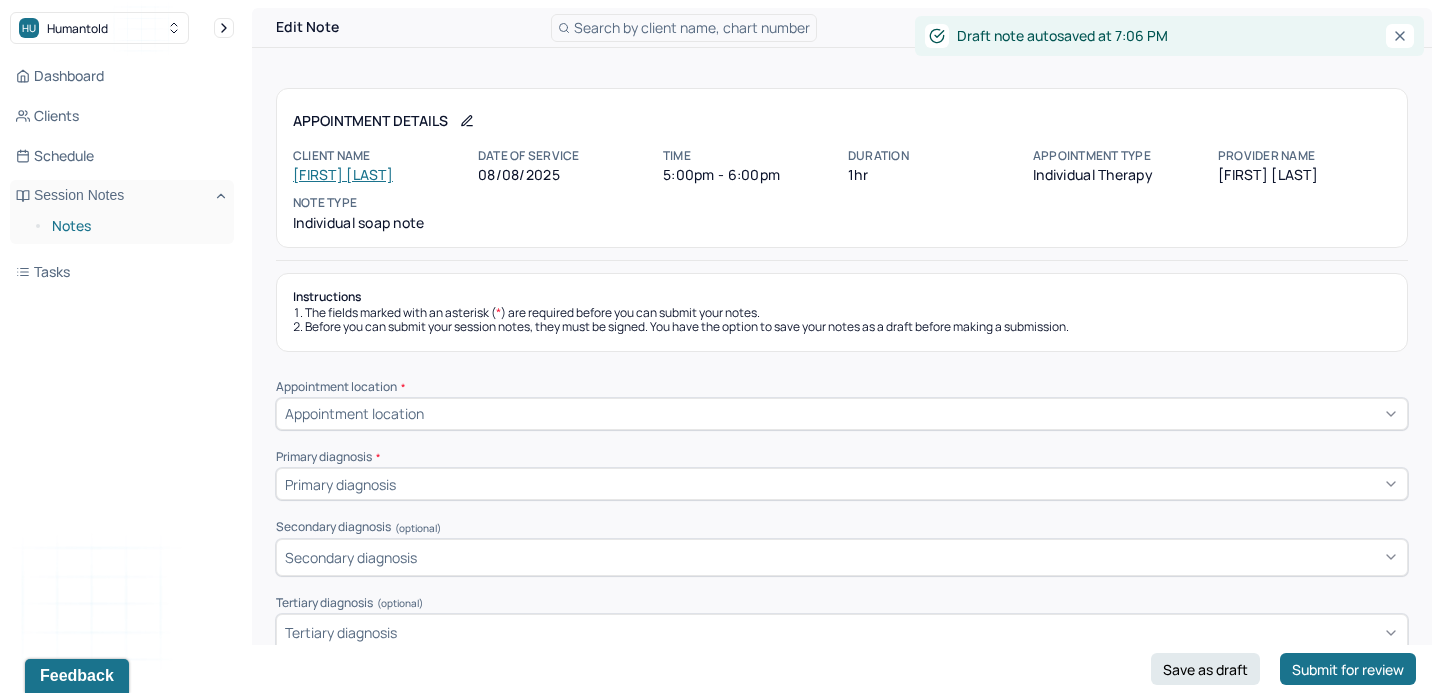 click on "Notes" at bounding box center (135, 226) 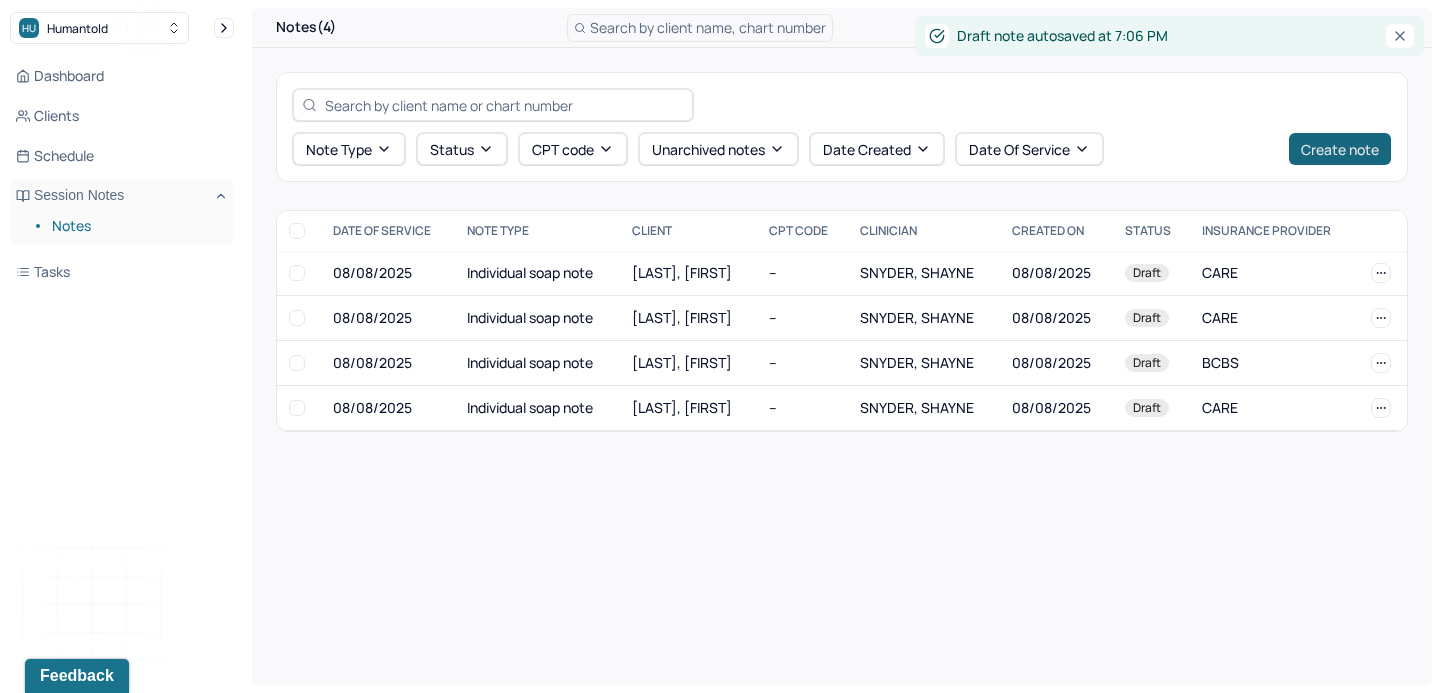 click on "Create note" at bounding box center (1340, 149) 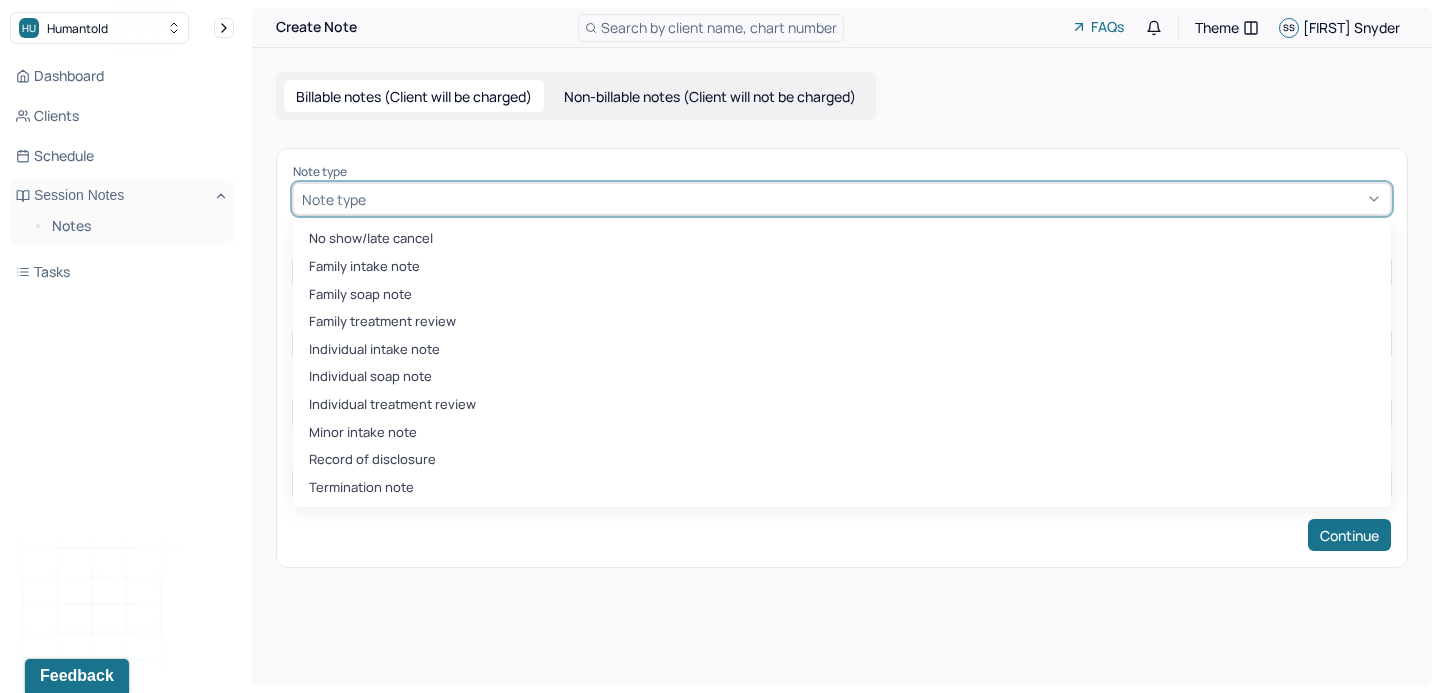 click at bounding box center [876, 199] 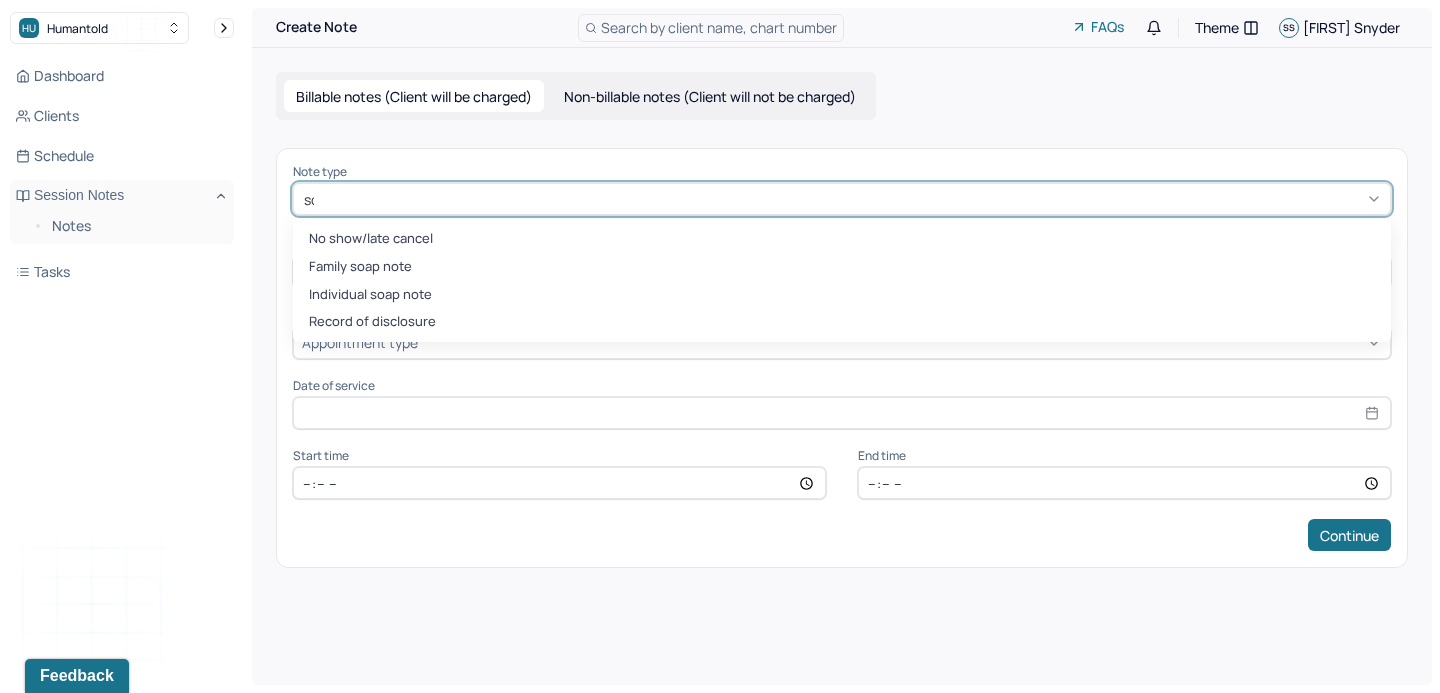 type on "soa" 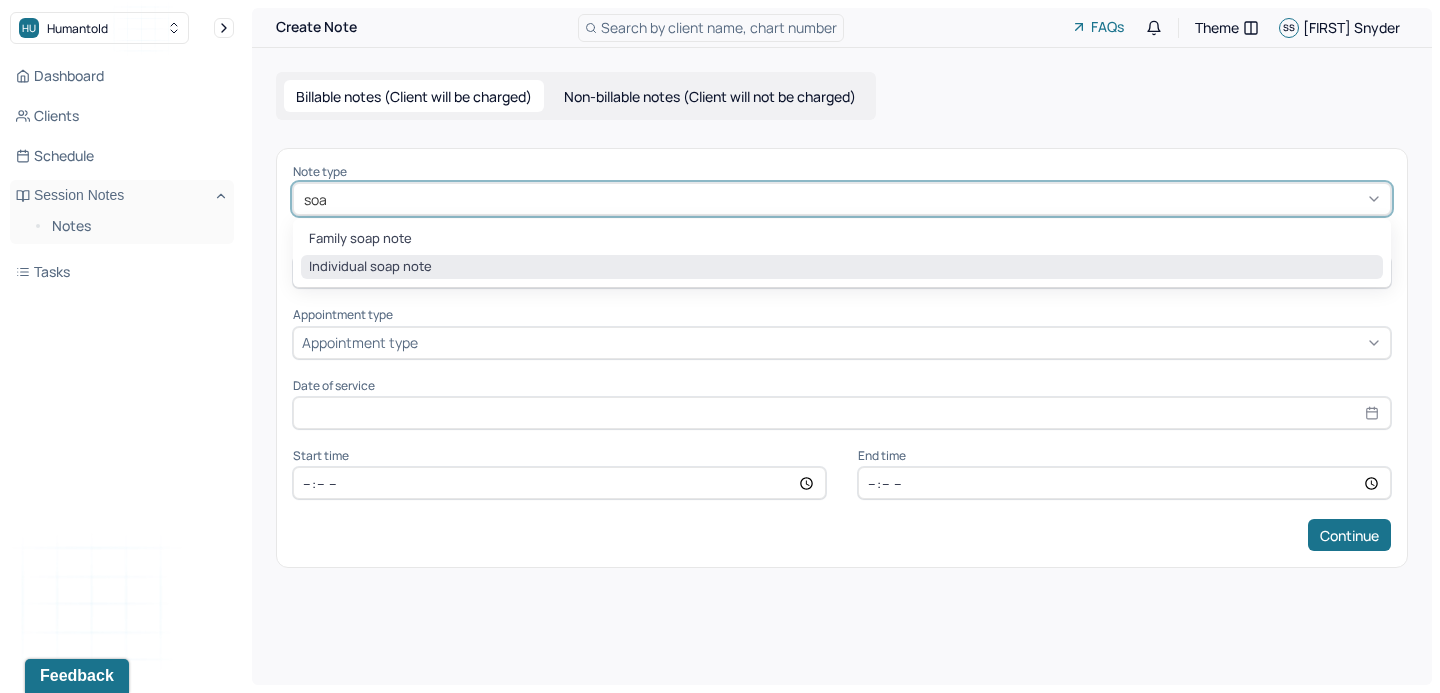 click on "Individual soap note" at bounding box center (842, 267) 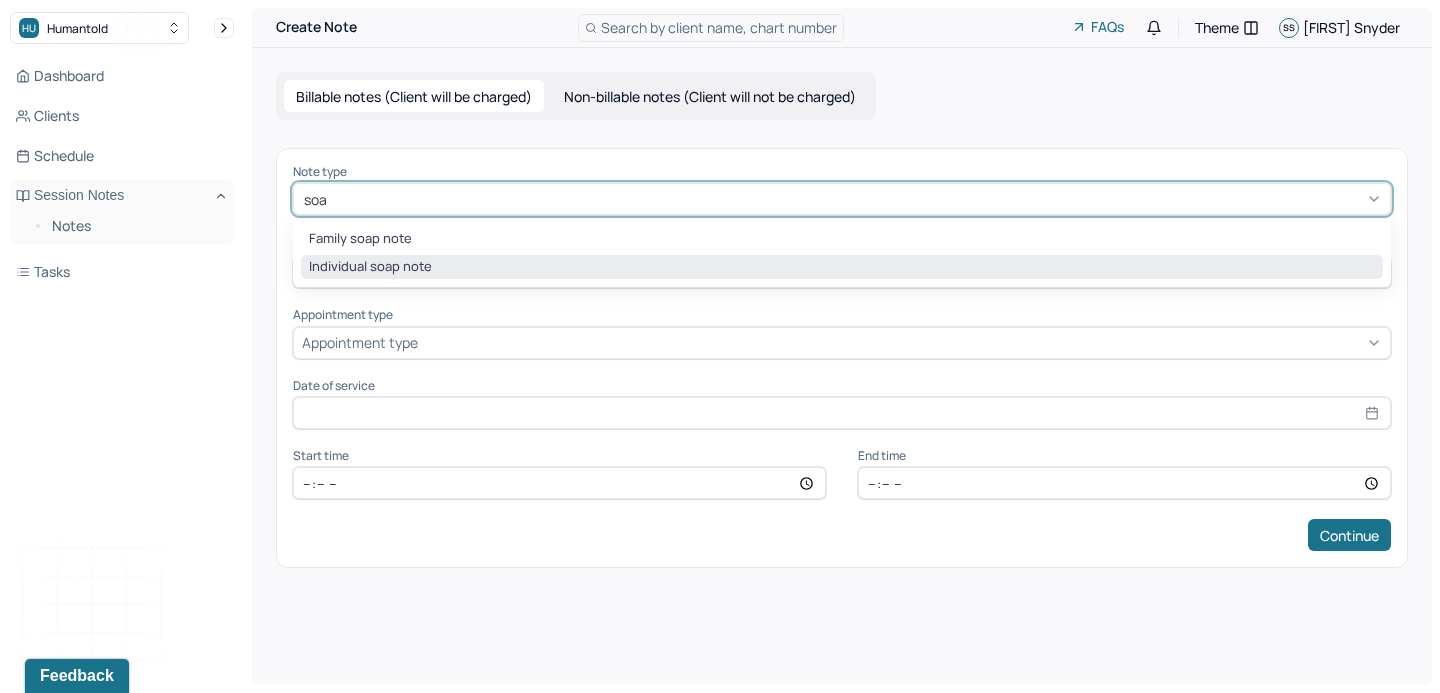 type 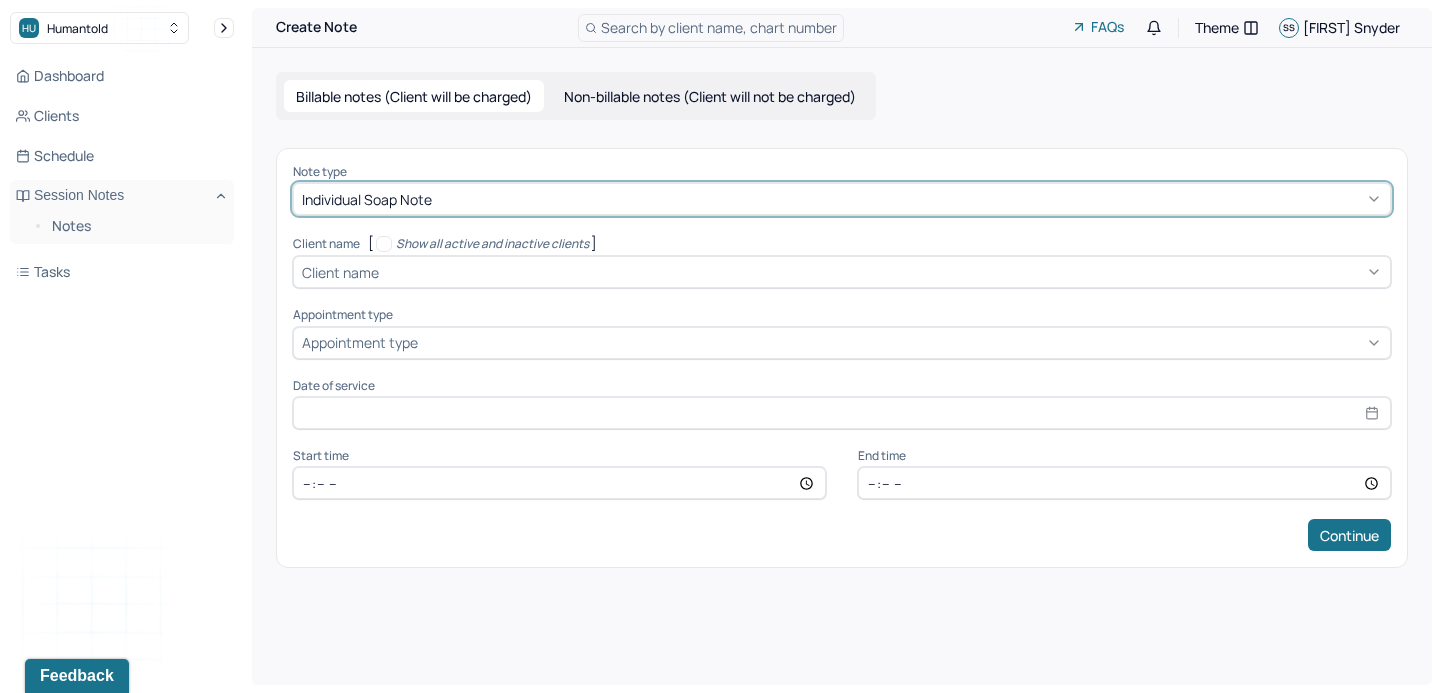 click at bounding box center [882, 272] 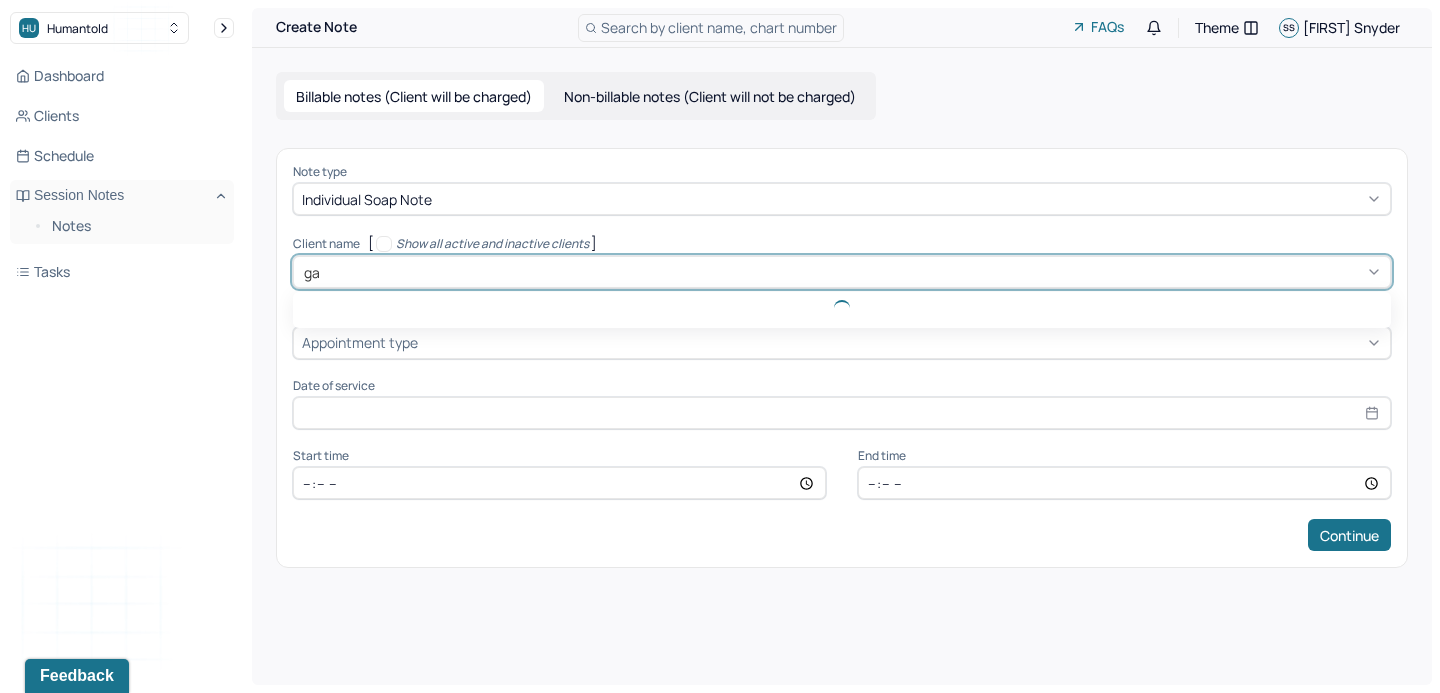 type on "gab" 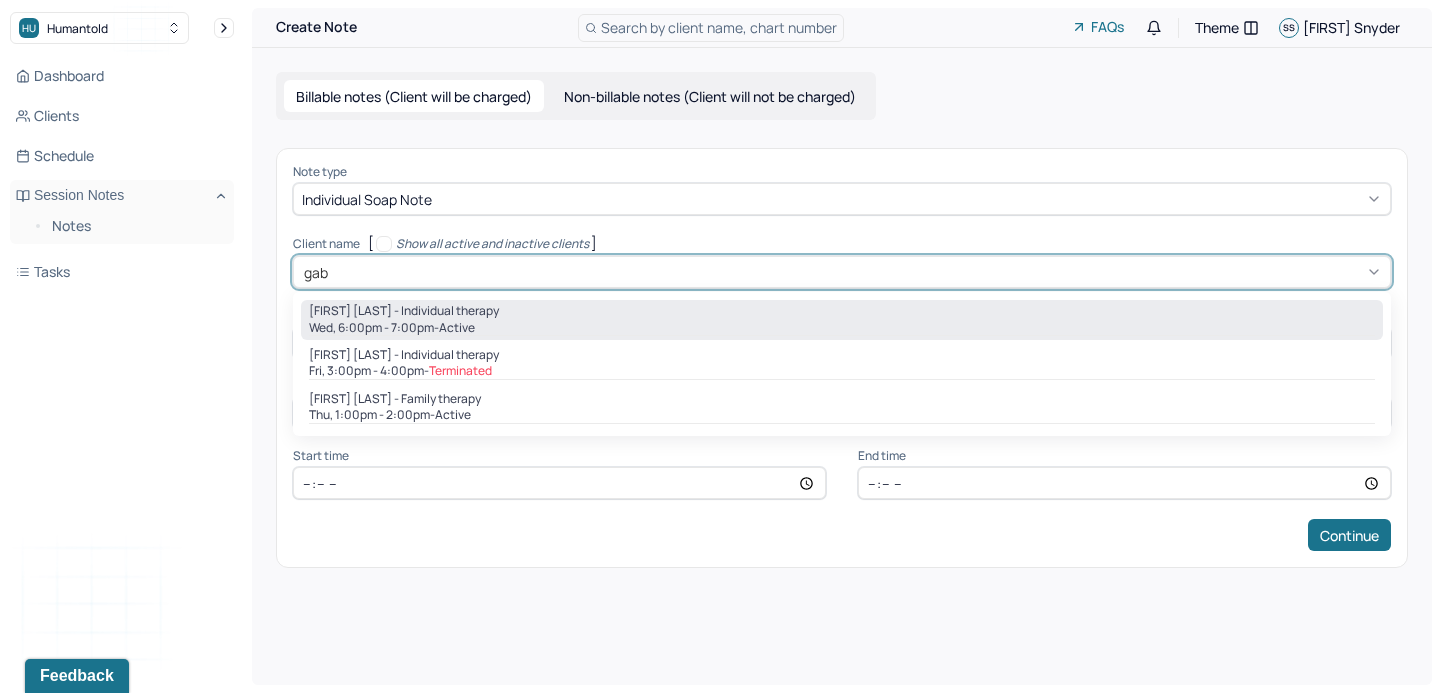 click on "[FIRST] [LAST] - Individual therapy" at bounding box center (404, 311) 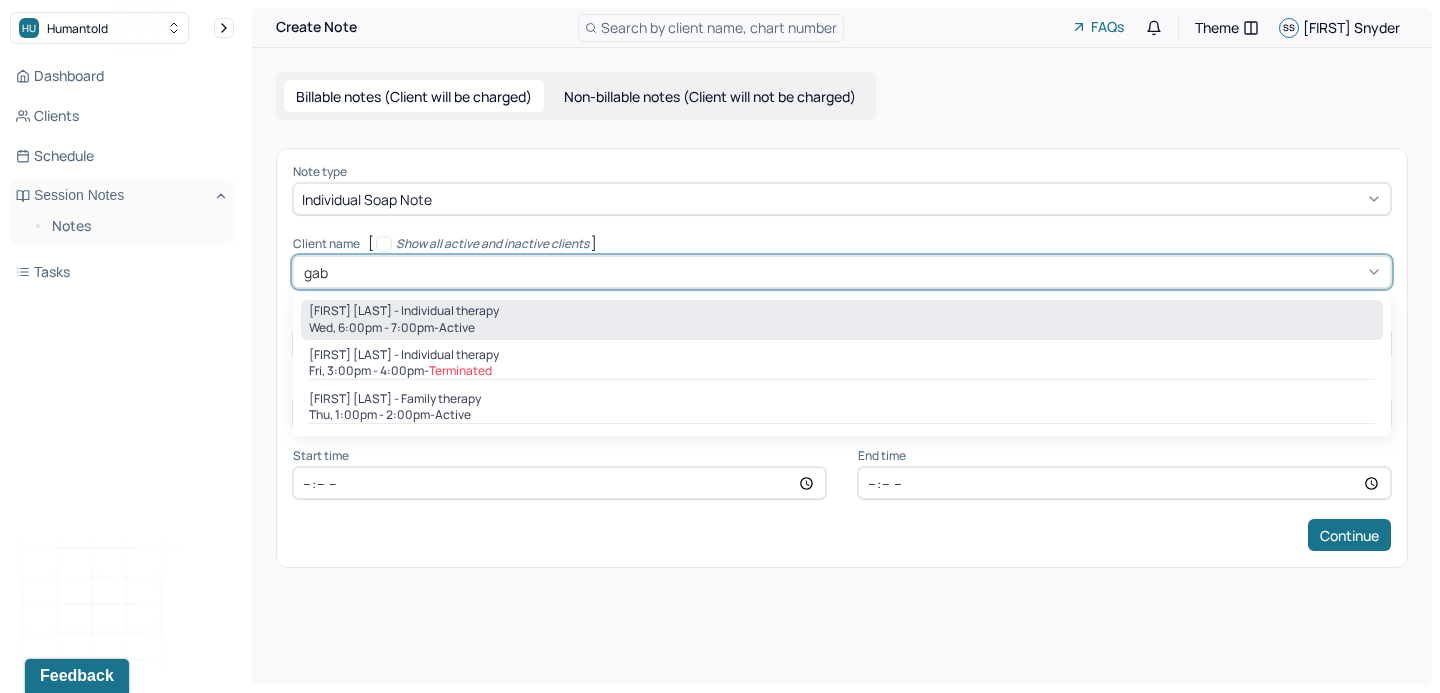 type 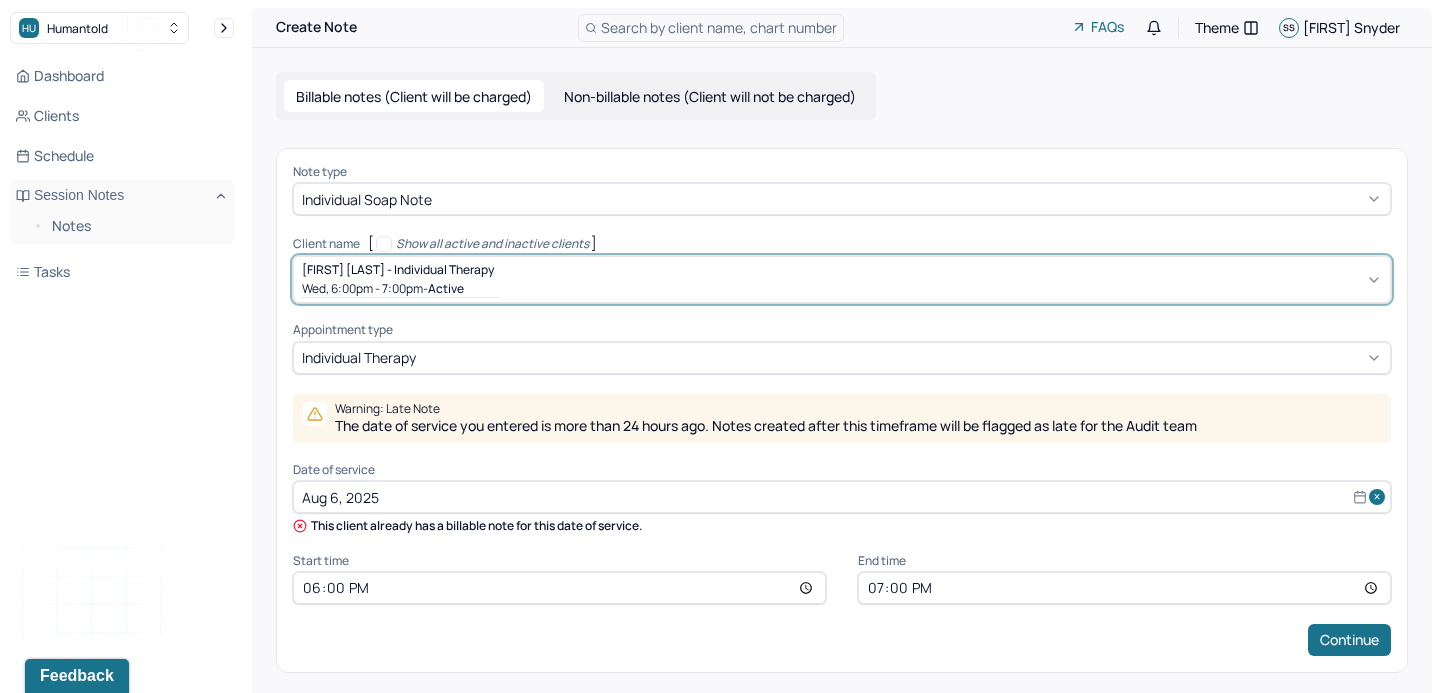 click on "Aug 6, 2025" at bounding box center [842, 497] 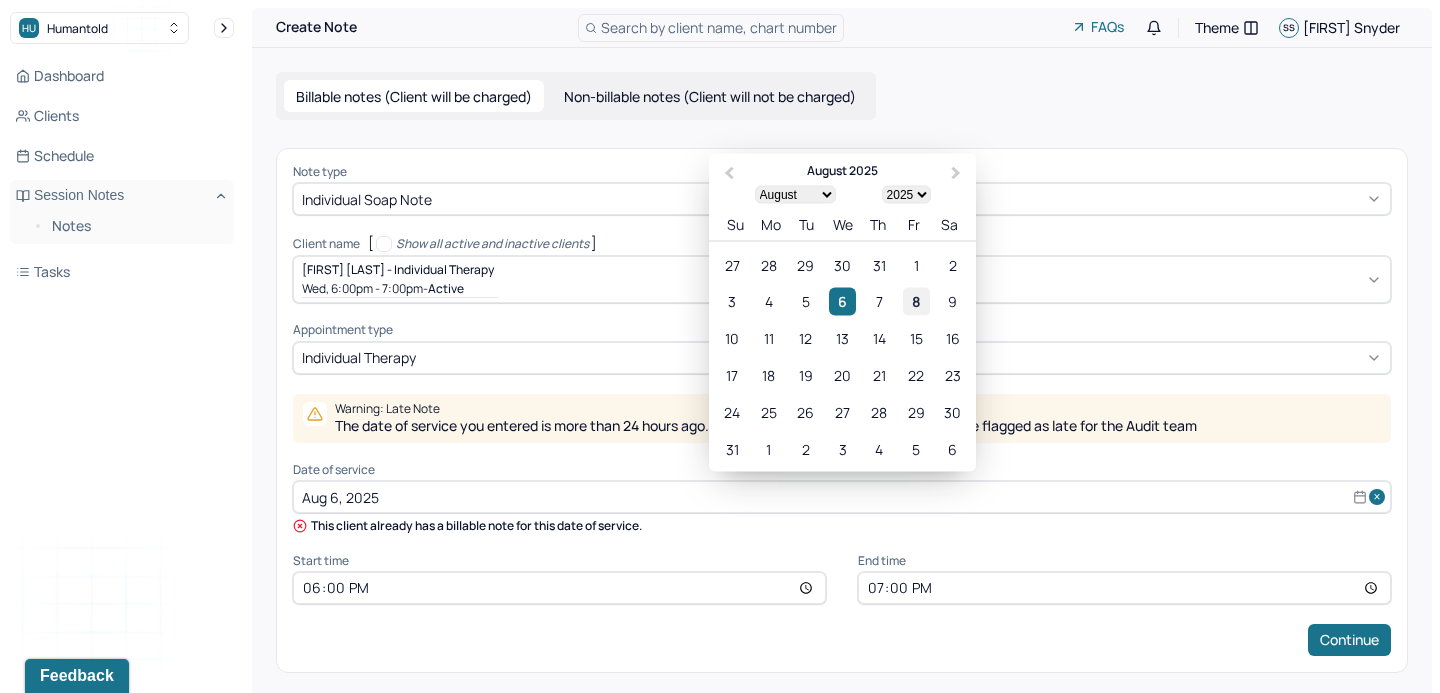 click on "8" at bounding box center [916, 301] 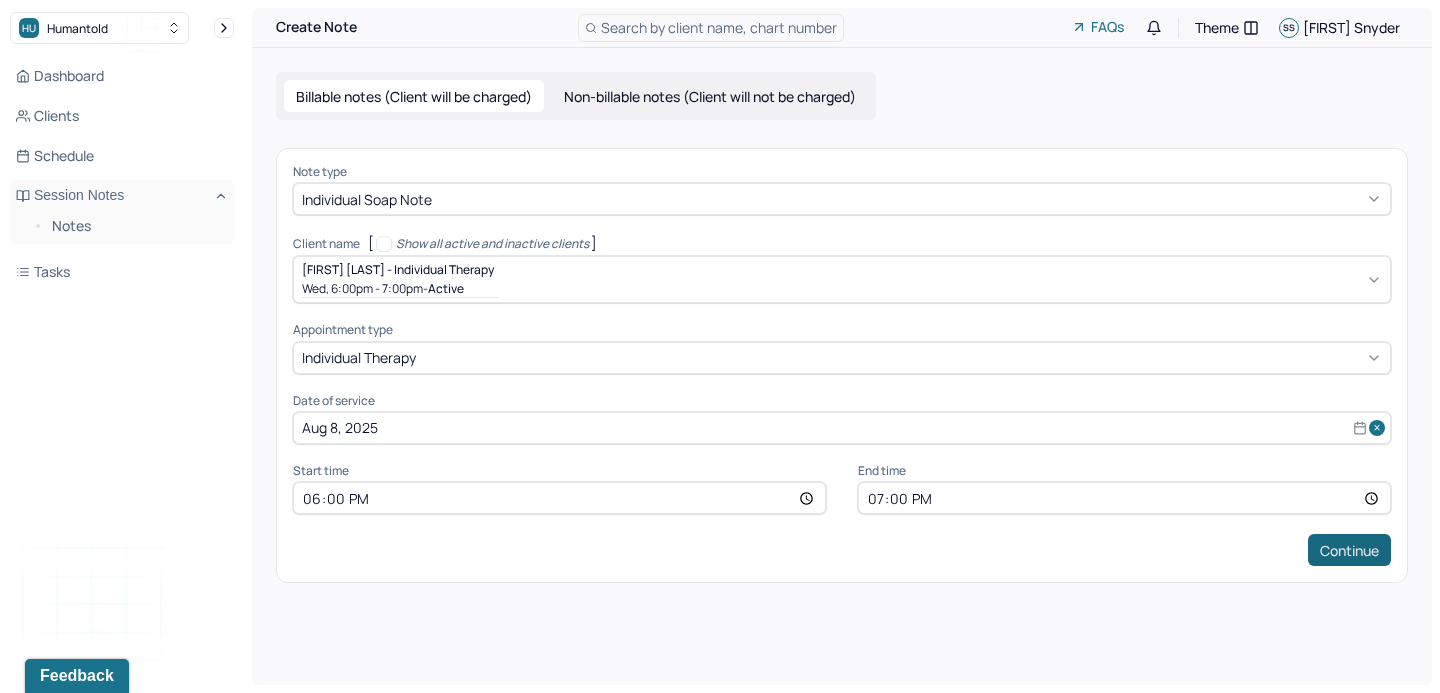 click on "Continue" at bounding box center (1349, 550) 